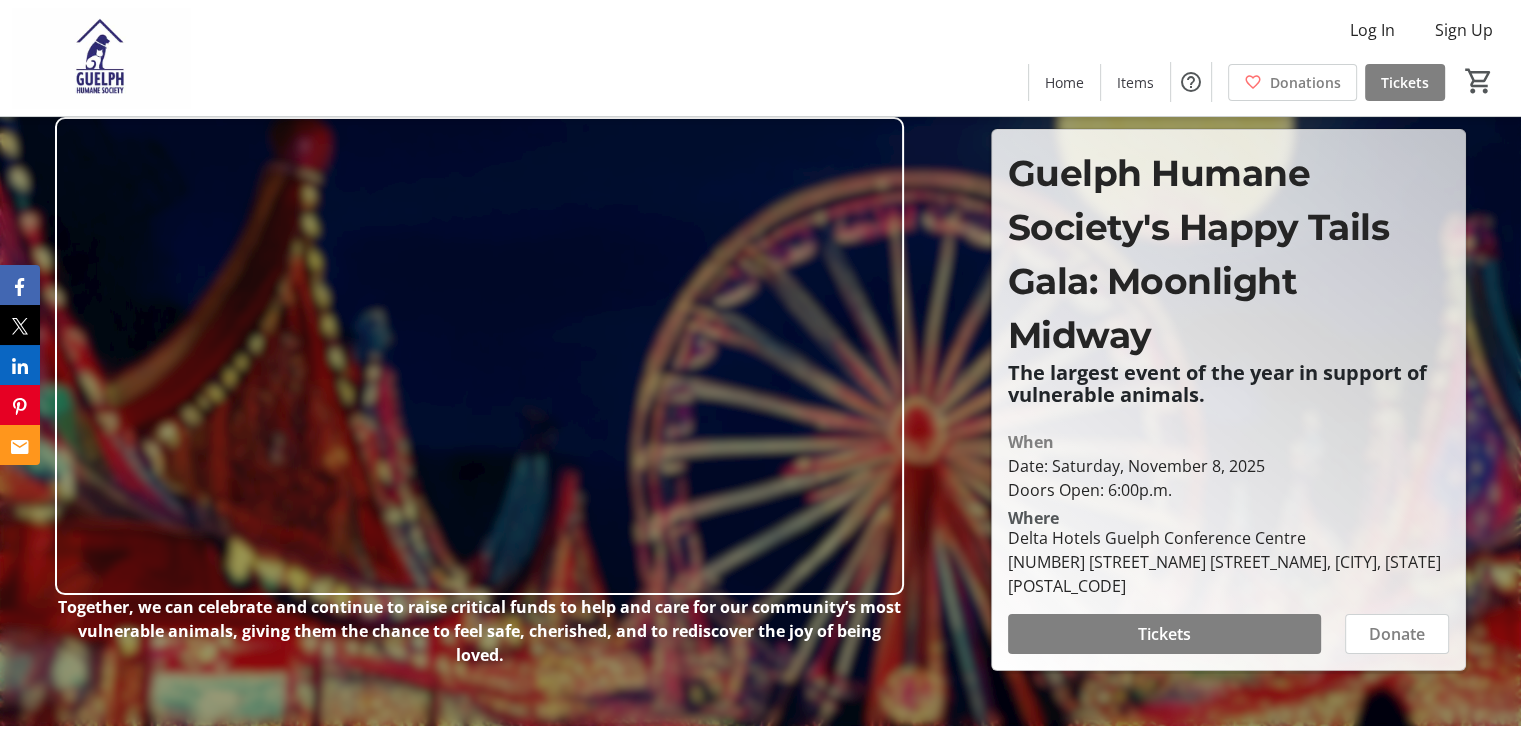 scroll, scrollTop: 0, scrollLeft: 0, axis: both 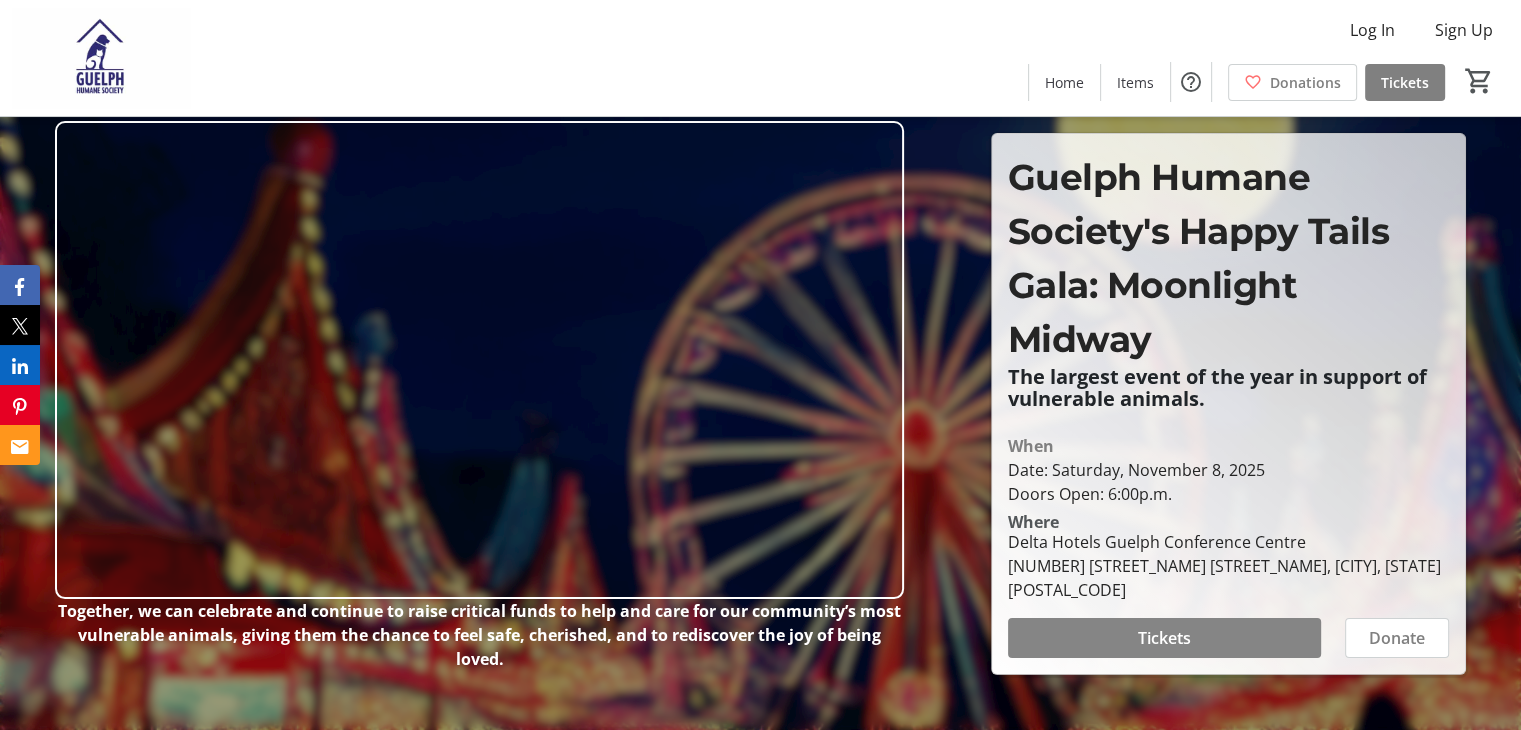 click on "Tickets" at bounding box center (1164, 638) 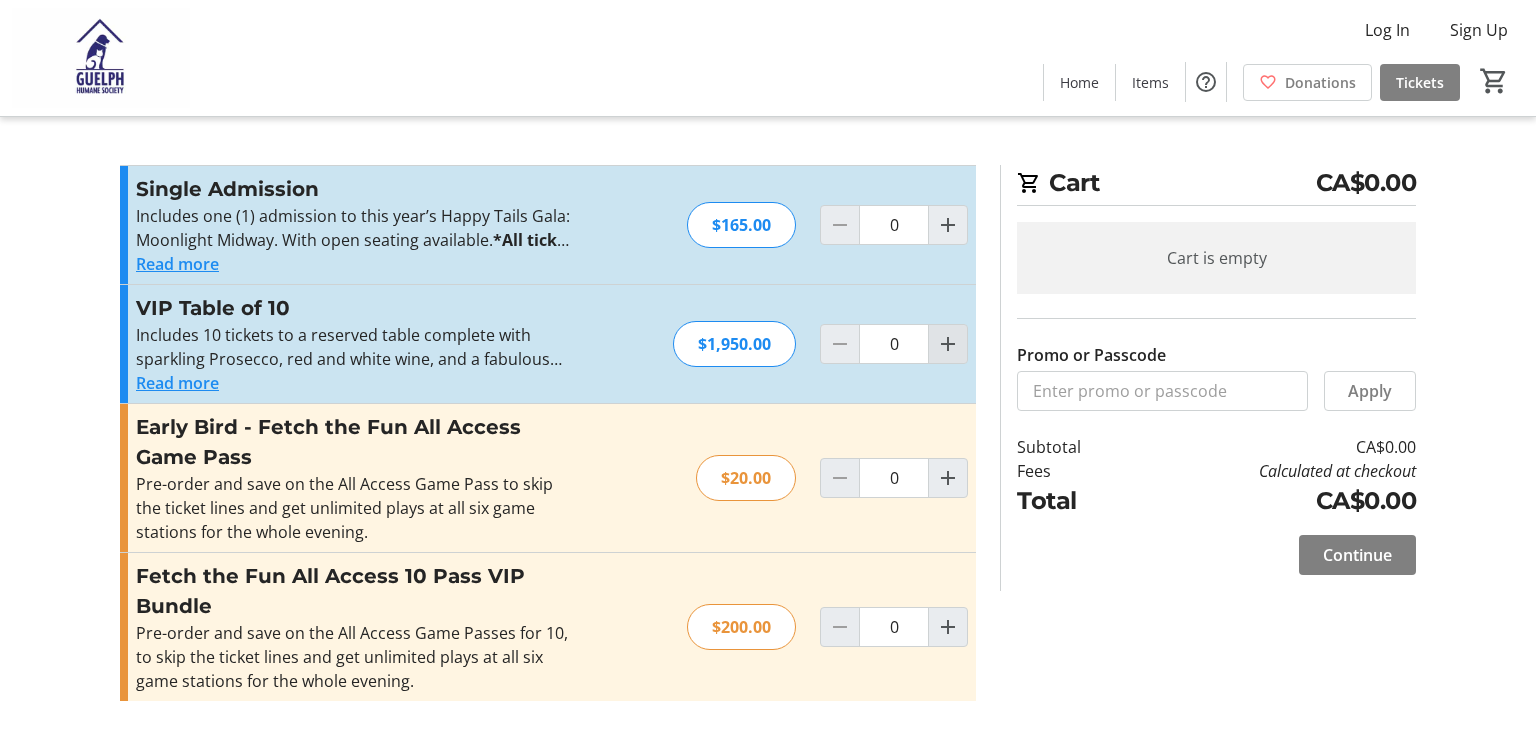 click 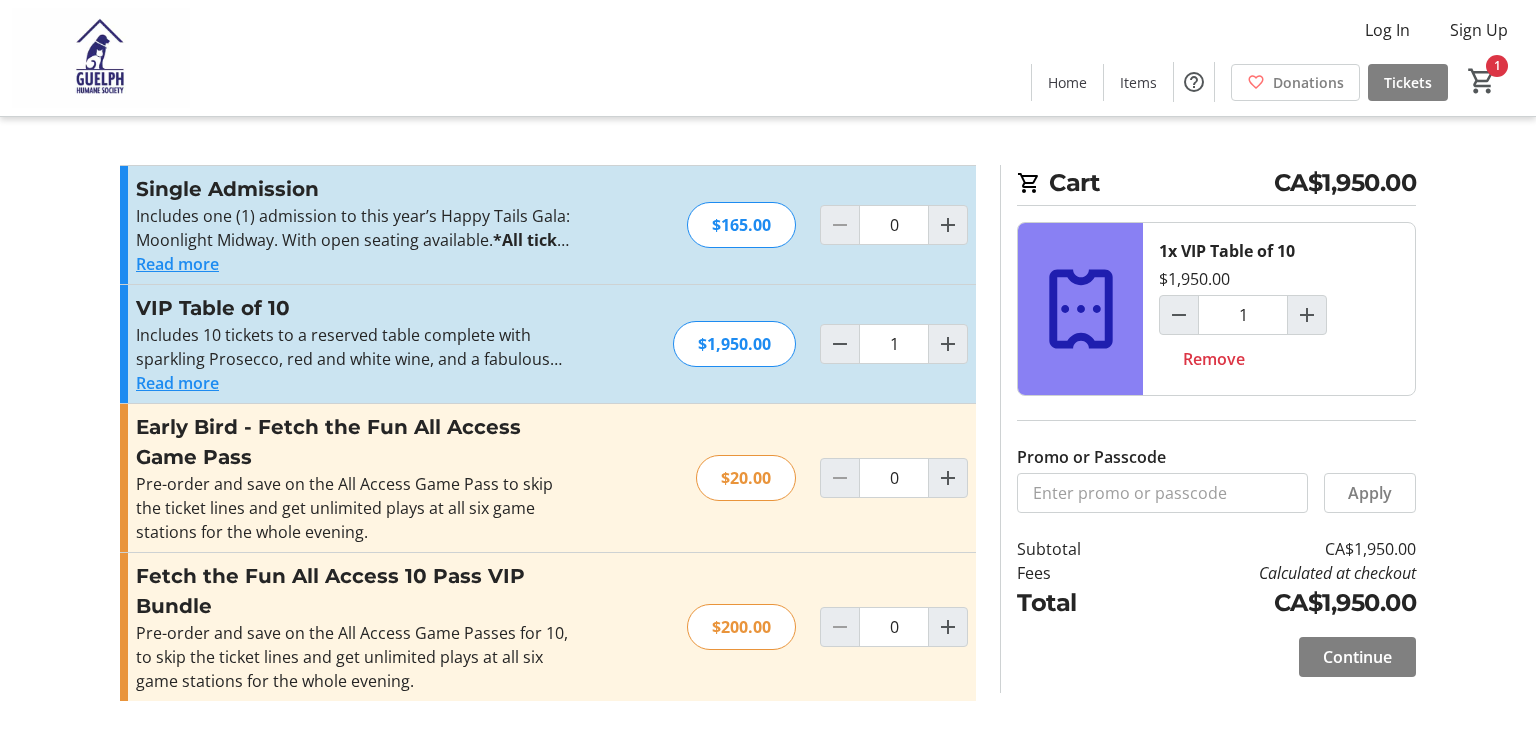 click on "Read more" 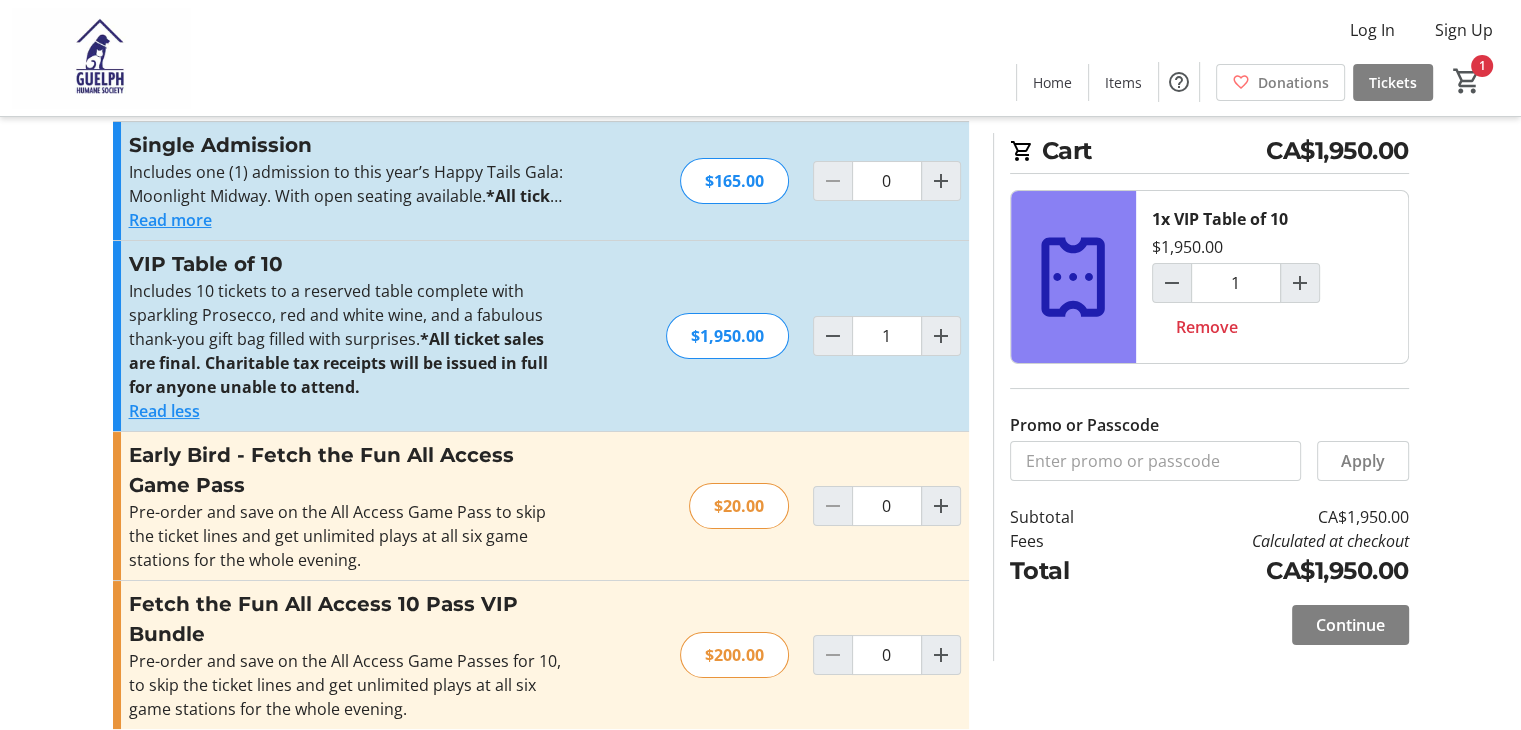 scroll, scrollTop: 66, scrollLeft: 0, axis: vertical 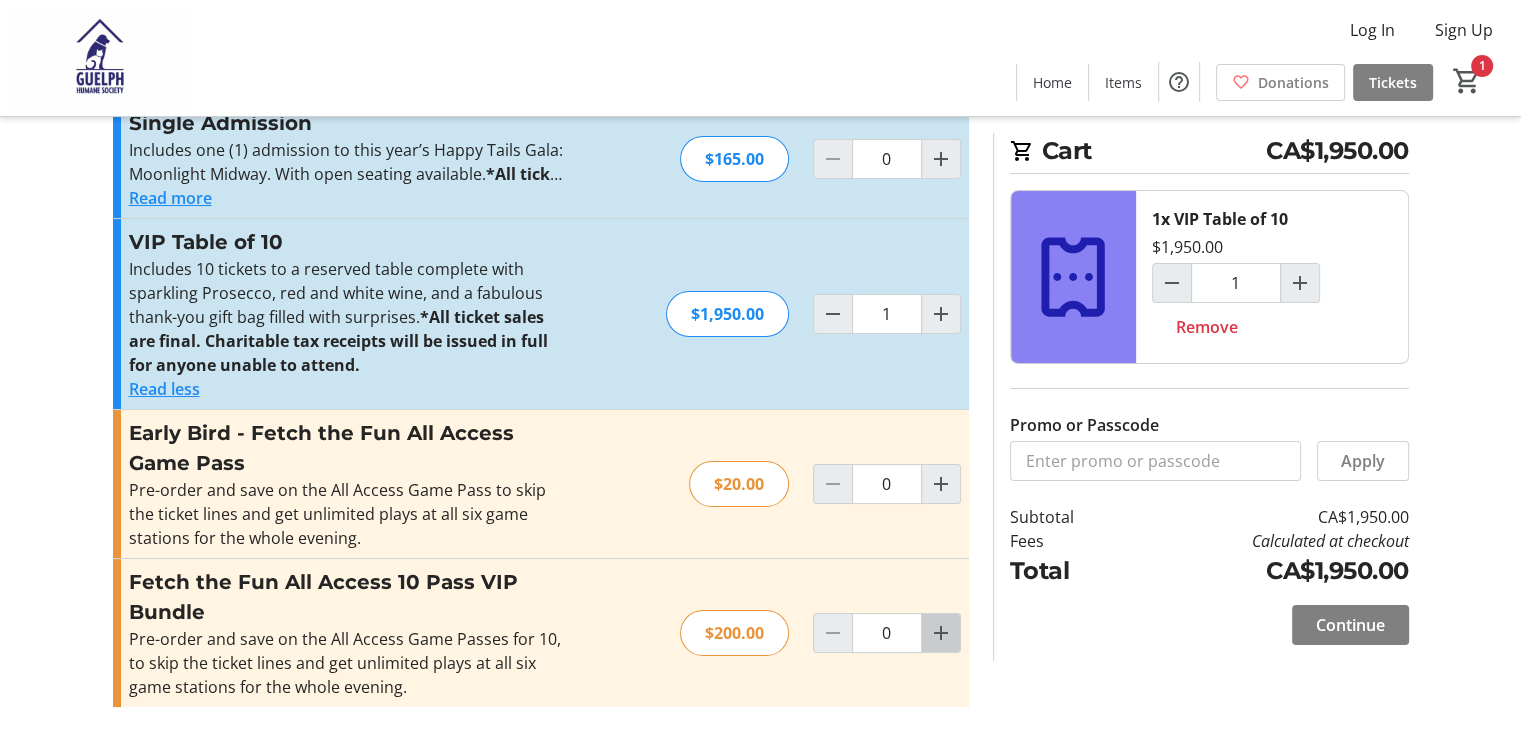 click 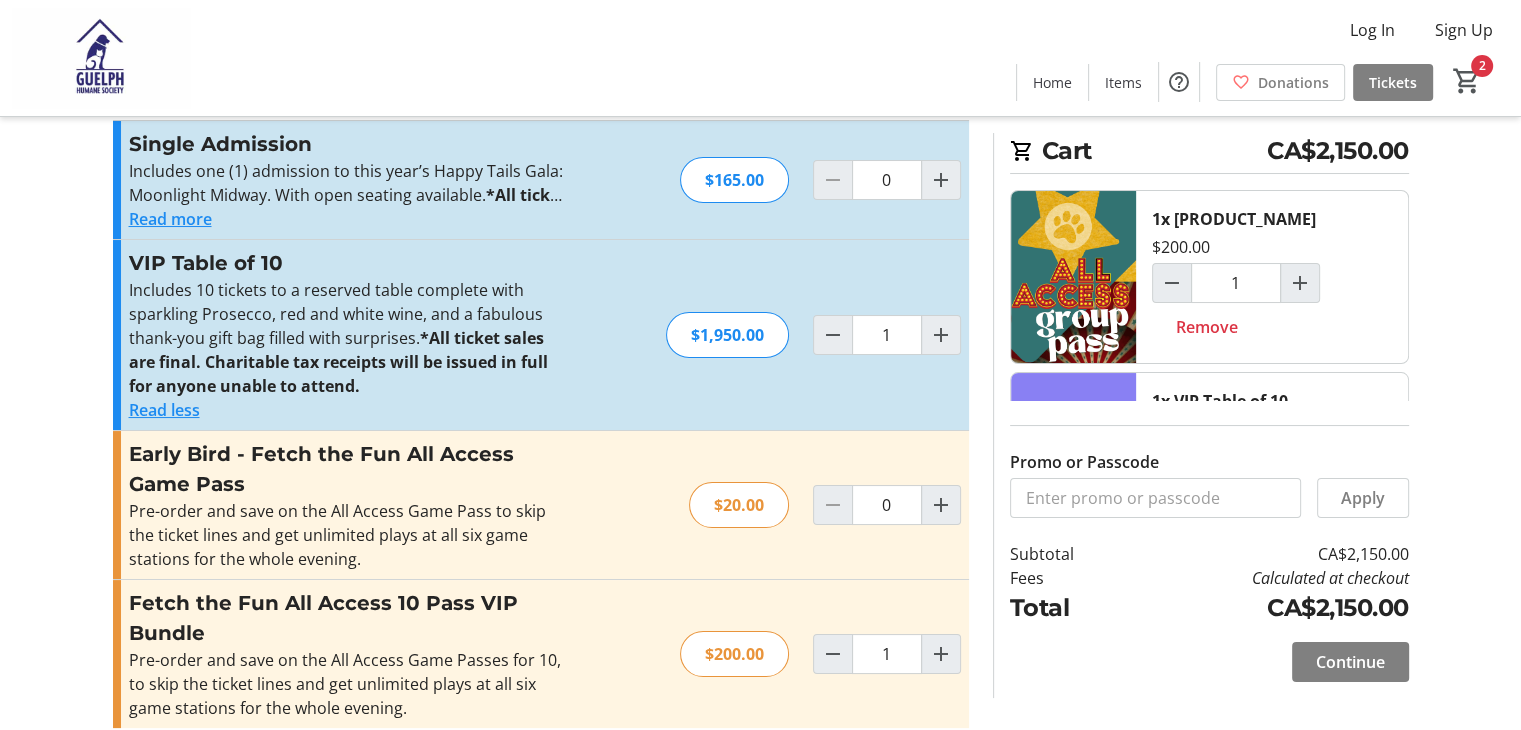scroll, scrollTop: 66, scrollLeft: 0, axis: vertical 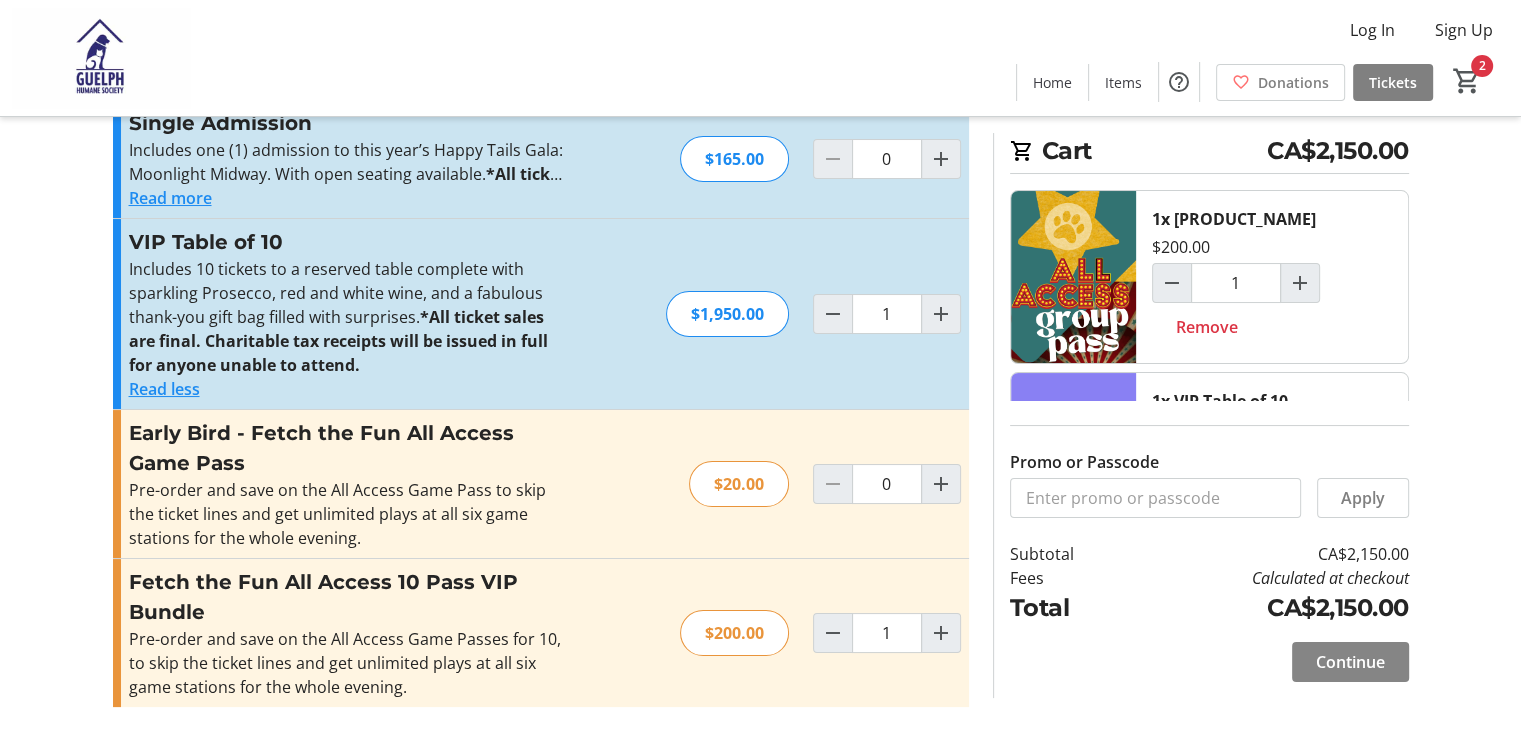 click on "Continue" 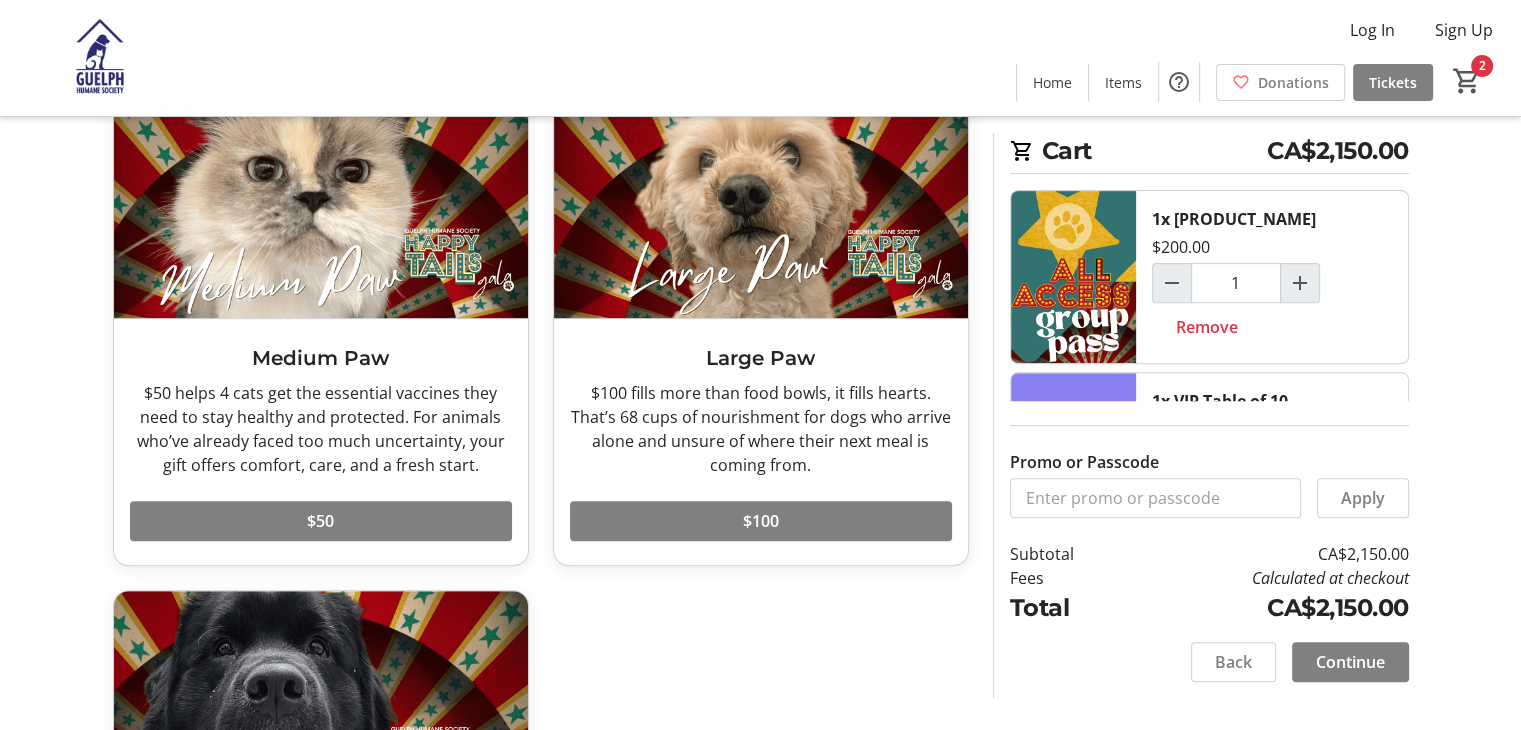 scroll, scrollTop: 651, scrollLeft: 0, axis: vertical 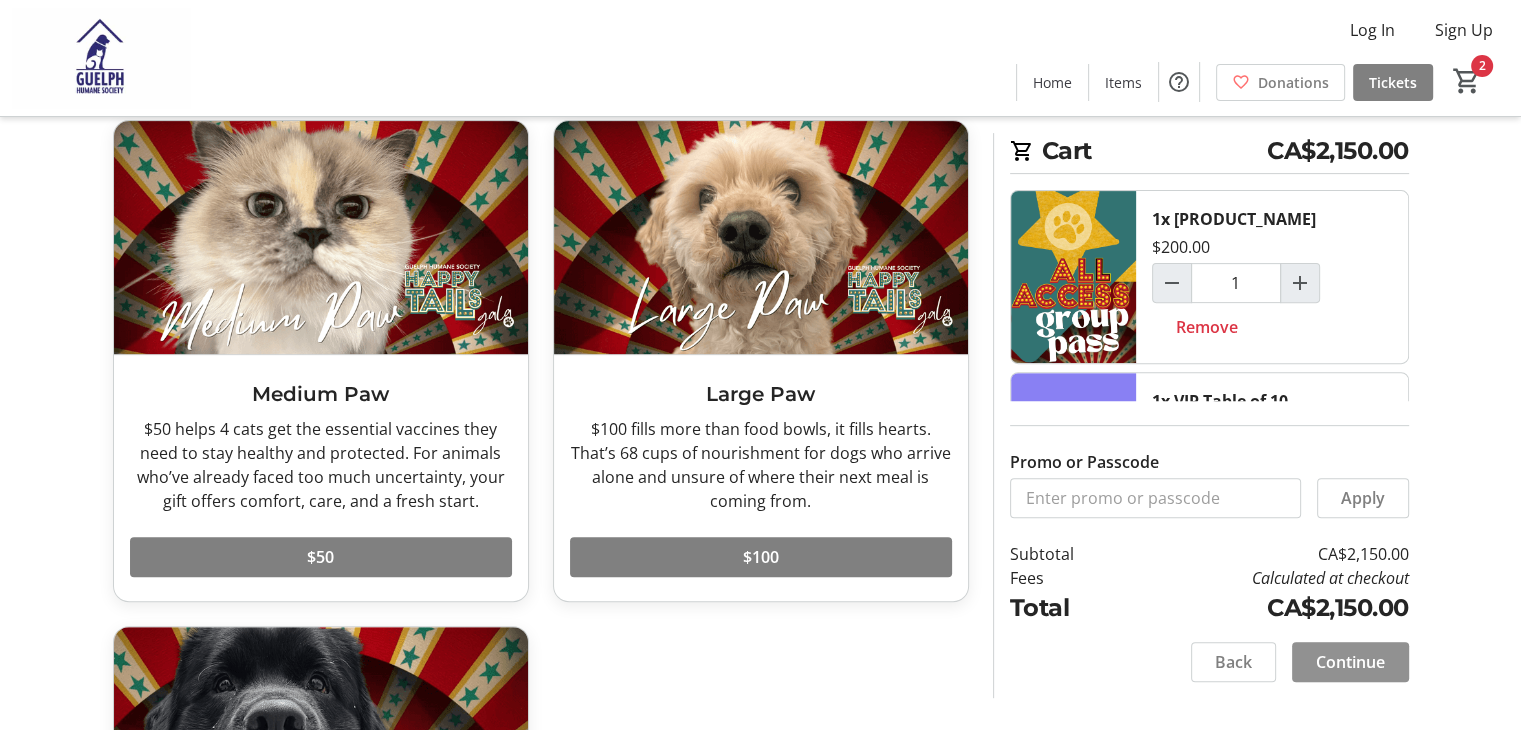 click on "Continue" 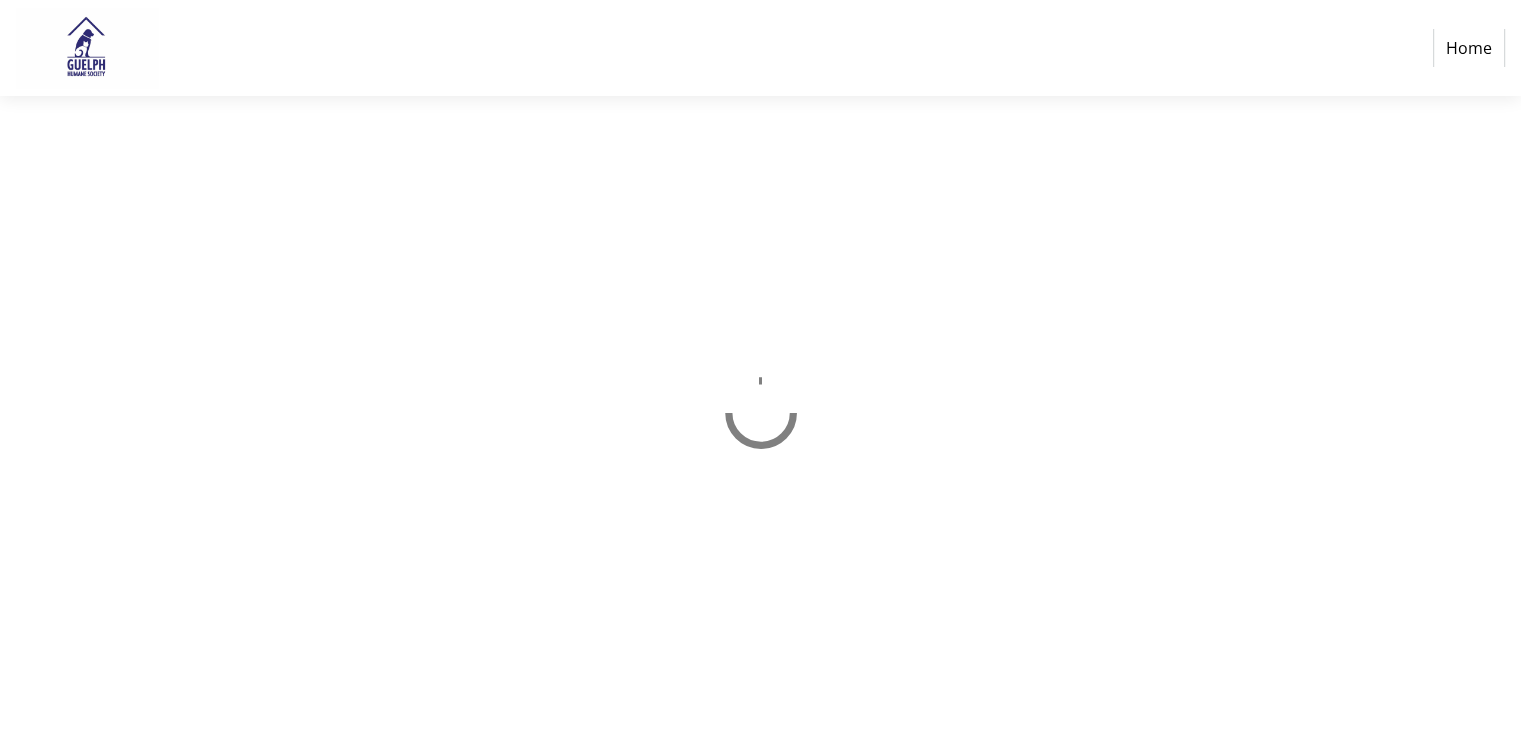 scroll, scrollTop: 0, scrollLeft: 0, axis: both 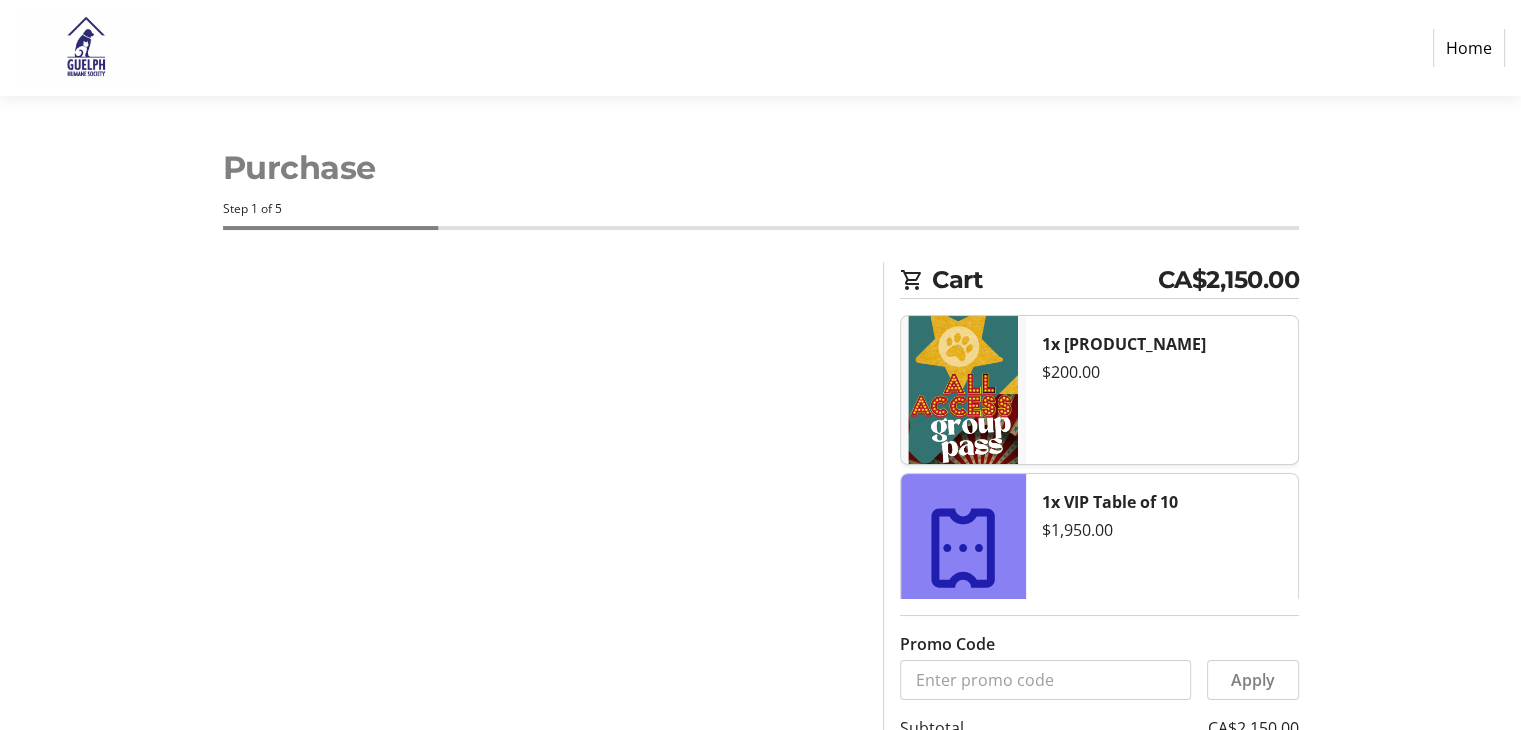 select on "CA" 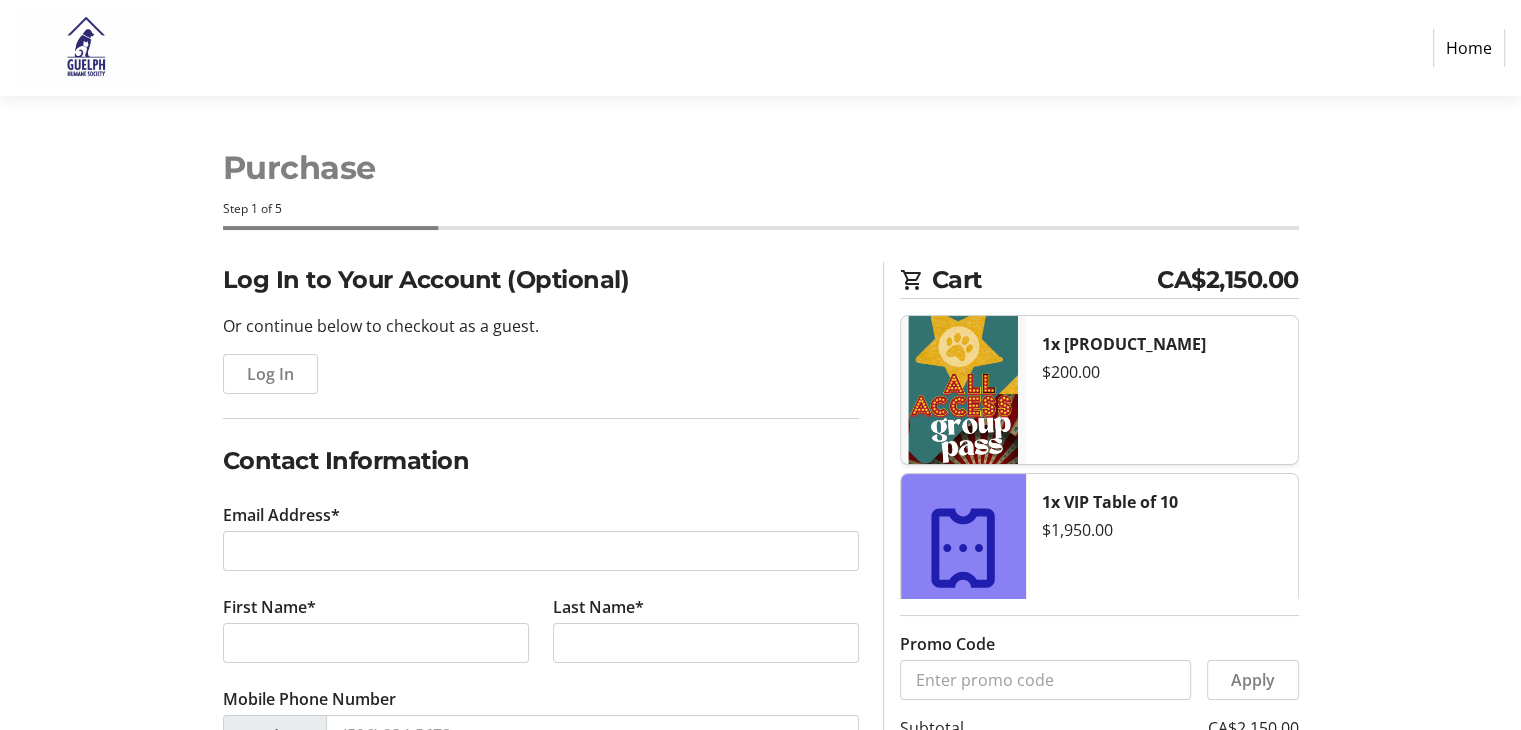 scroll, scrollTop: 100, scrollLeft: 0, axis: vertical 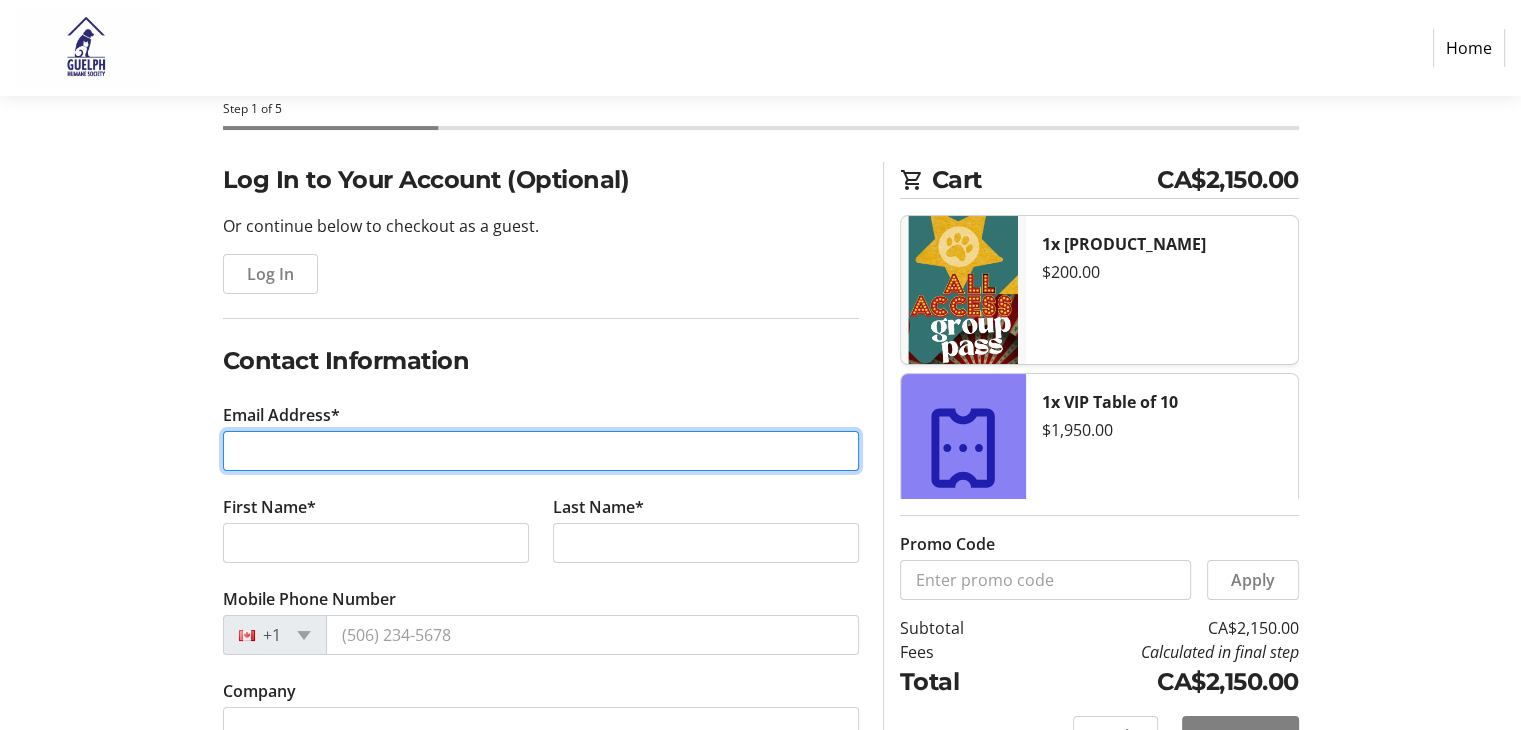 click on "Email Address*" at bounding box center [541, 451] 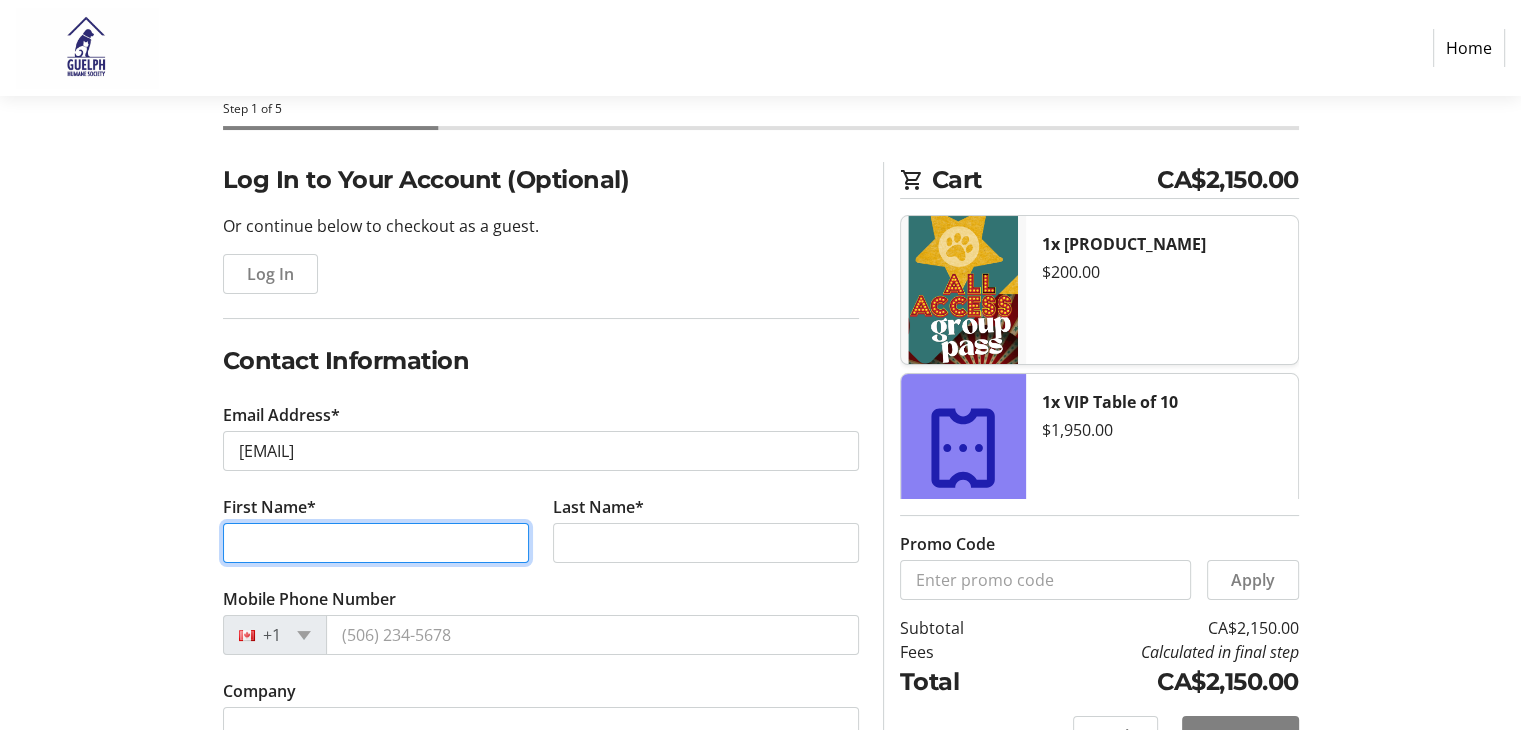 type on "Richard" 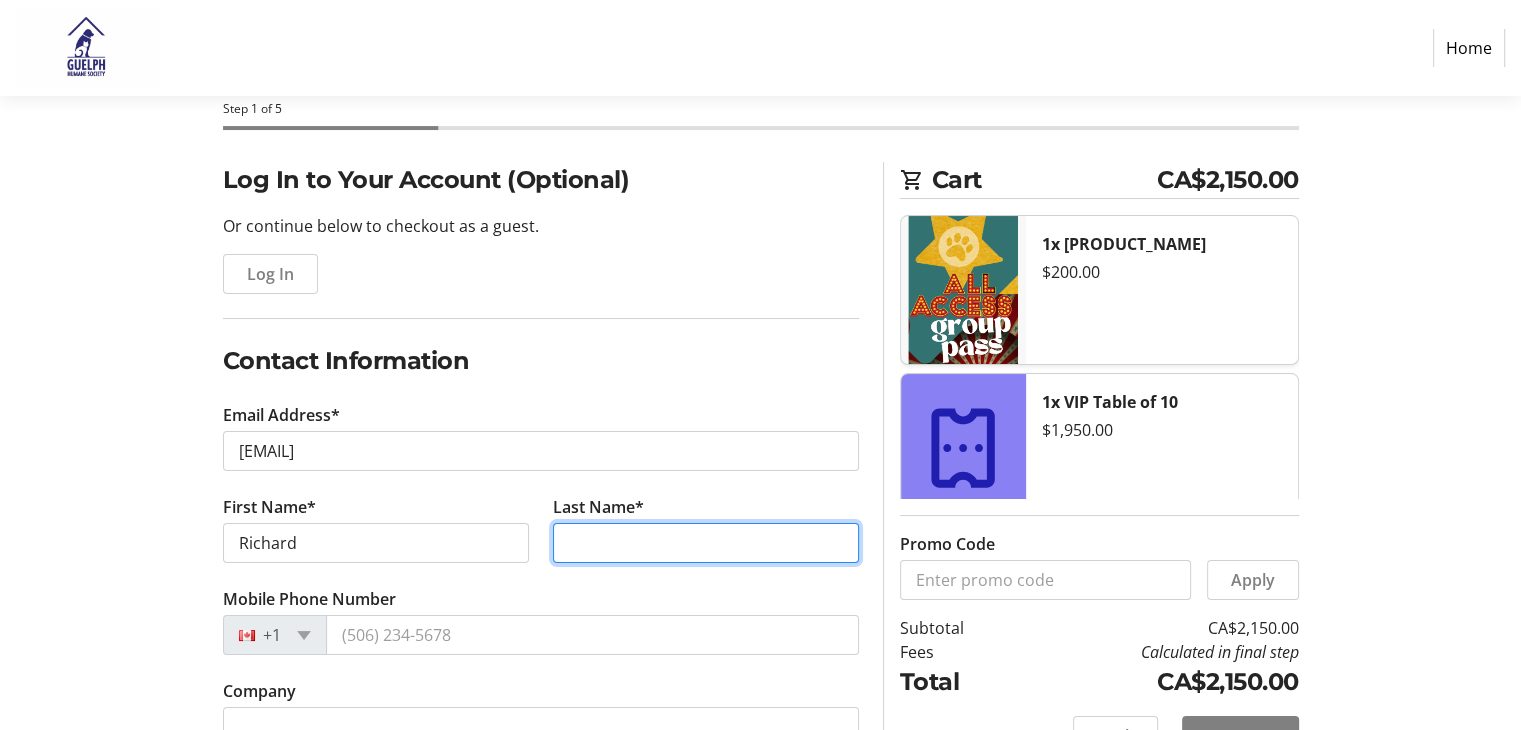 type on "[LAST]" 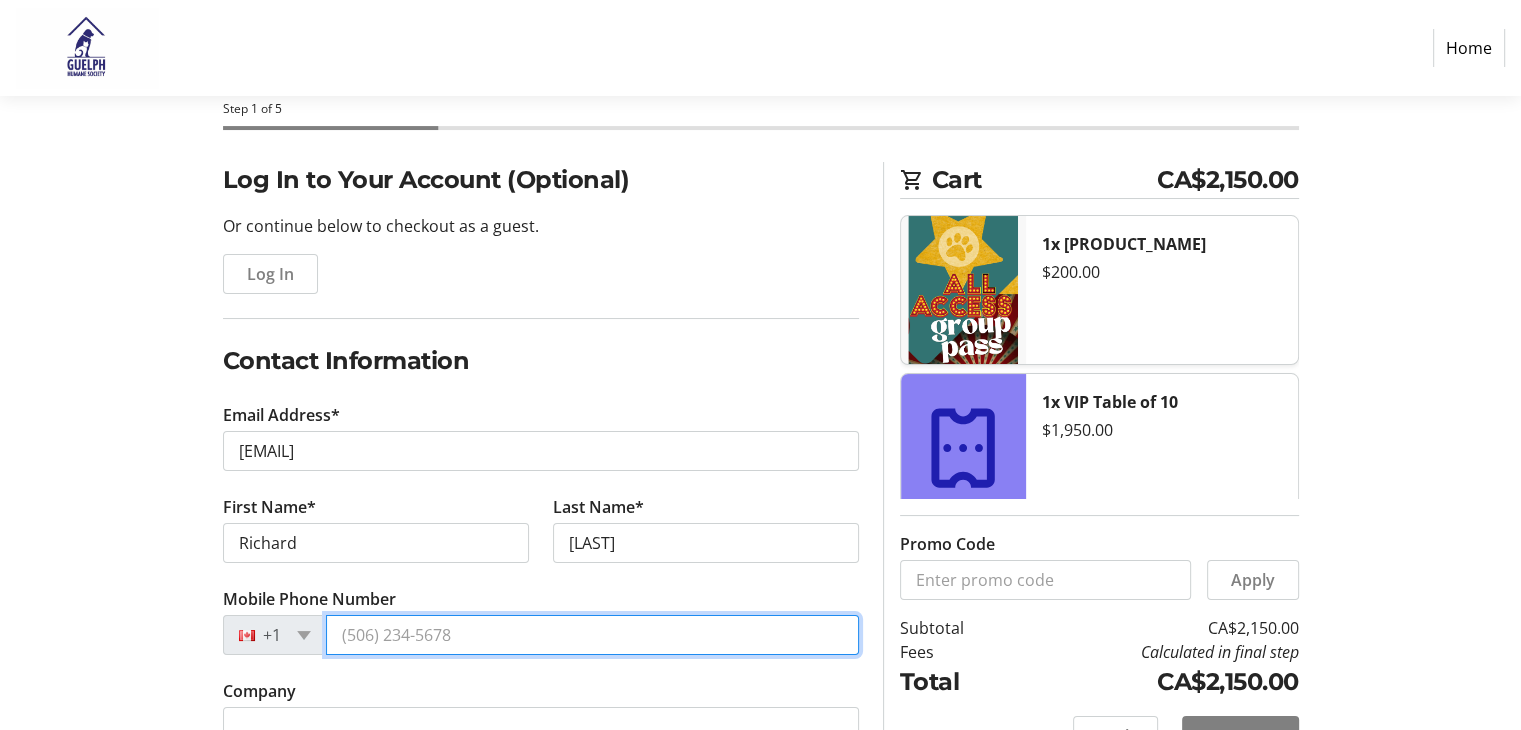 type on "+1 ([AREA_CODE]) [EXCHANGE]-[LINE_NUMBER]" 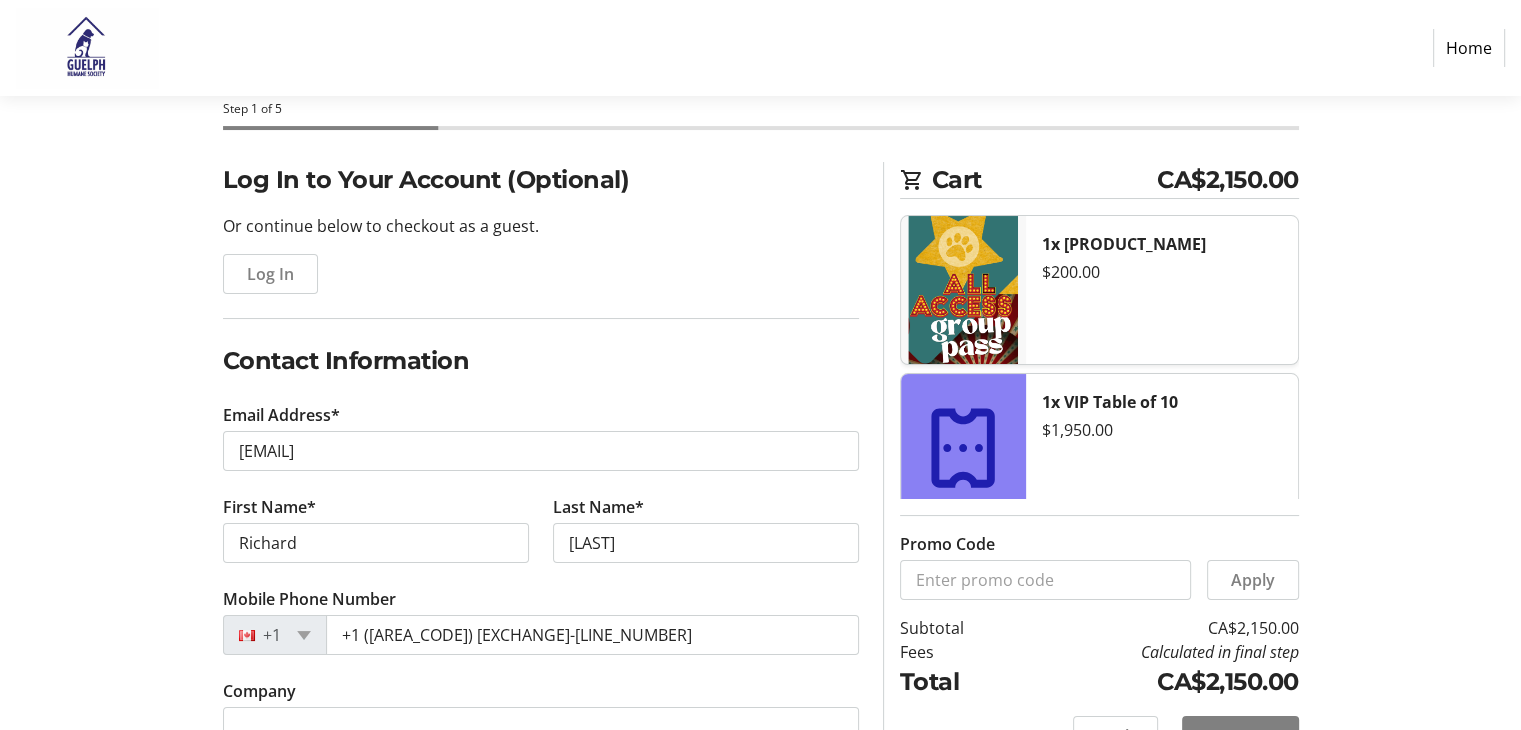type on "[NUMBER] [STREET_NAME] [STREET_NAME]" 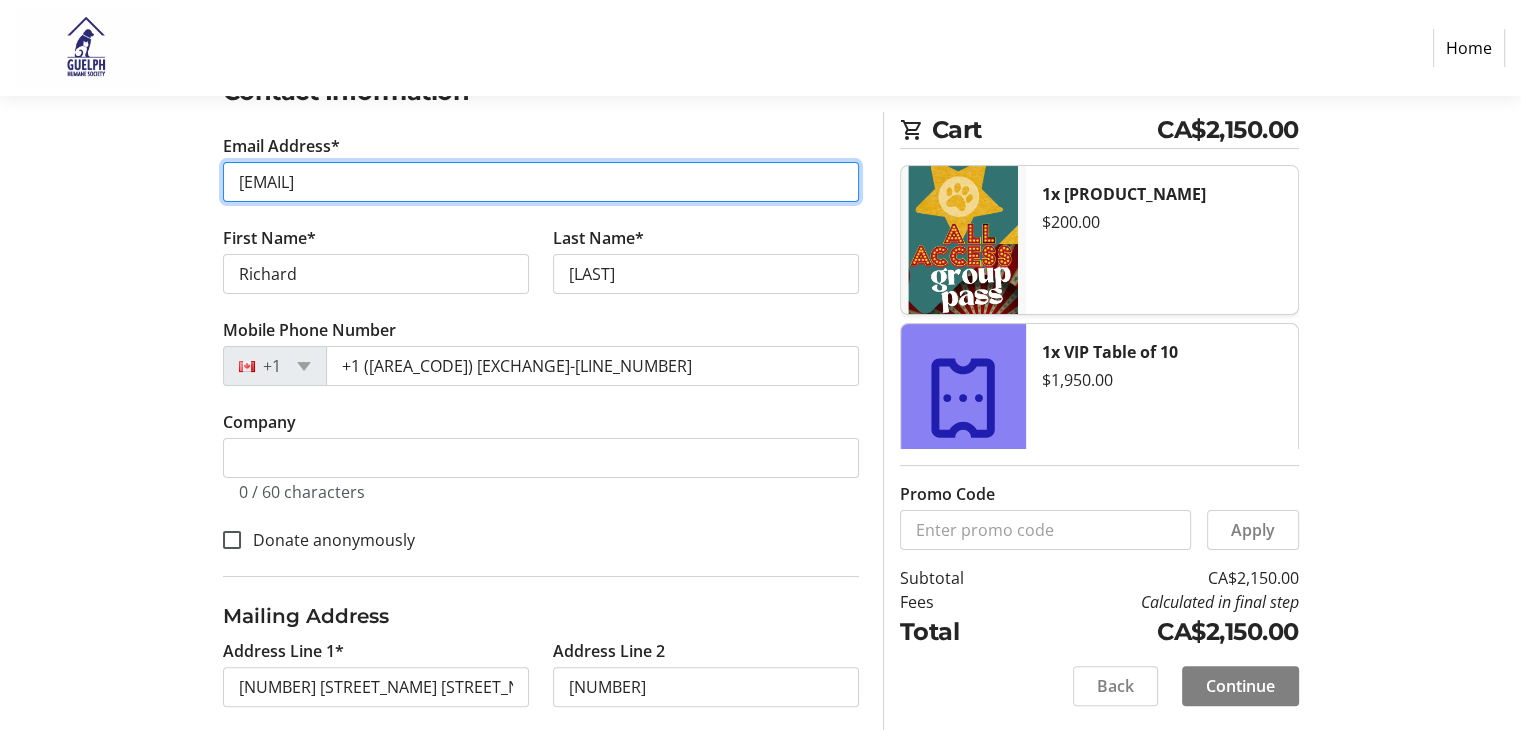 scroll, scrollTop: 400, scrollLeft: 0, axis: vertical 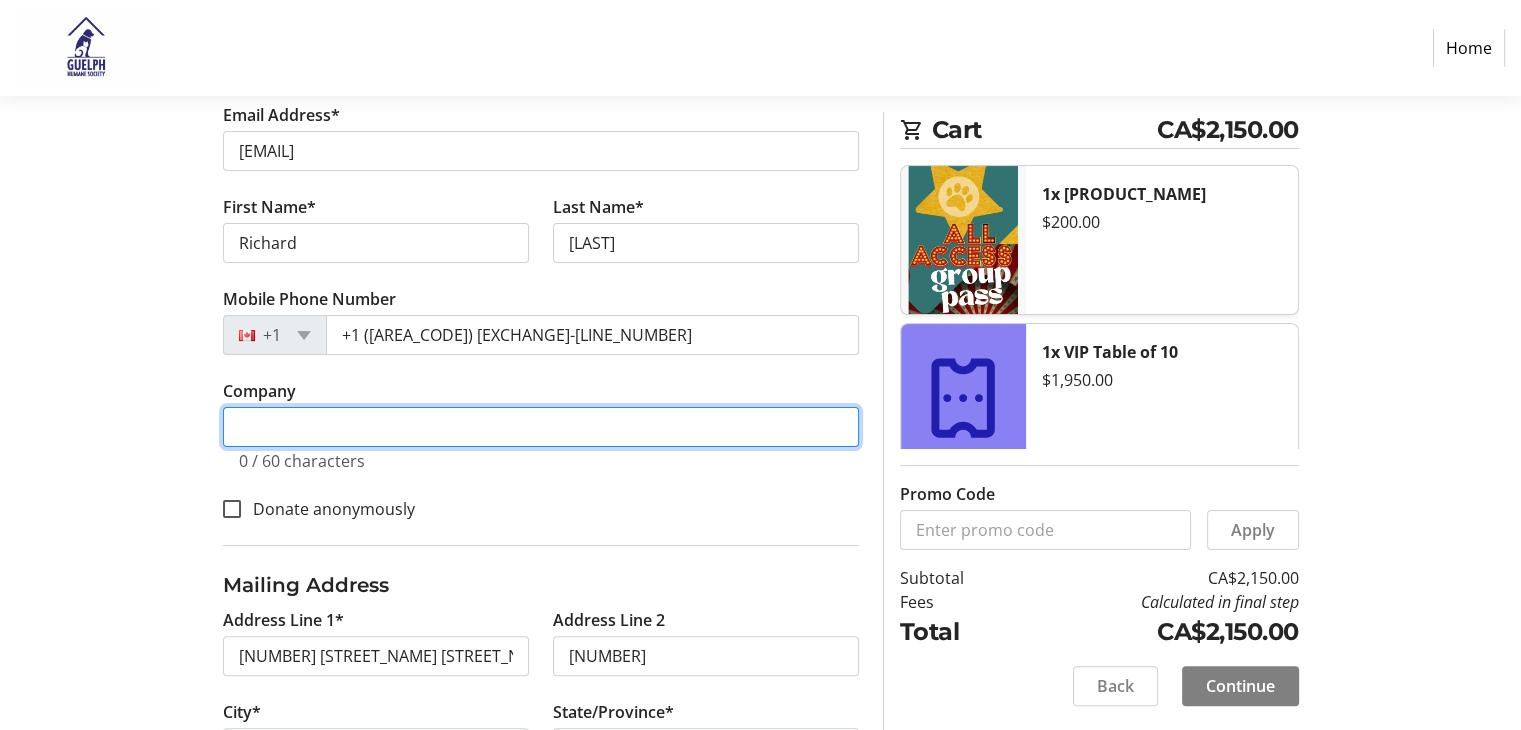 click on "Company" at bounding box center (541, 427) 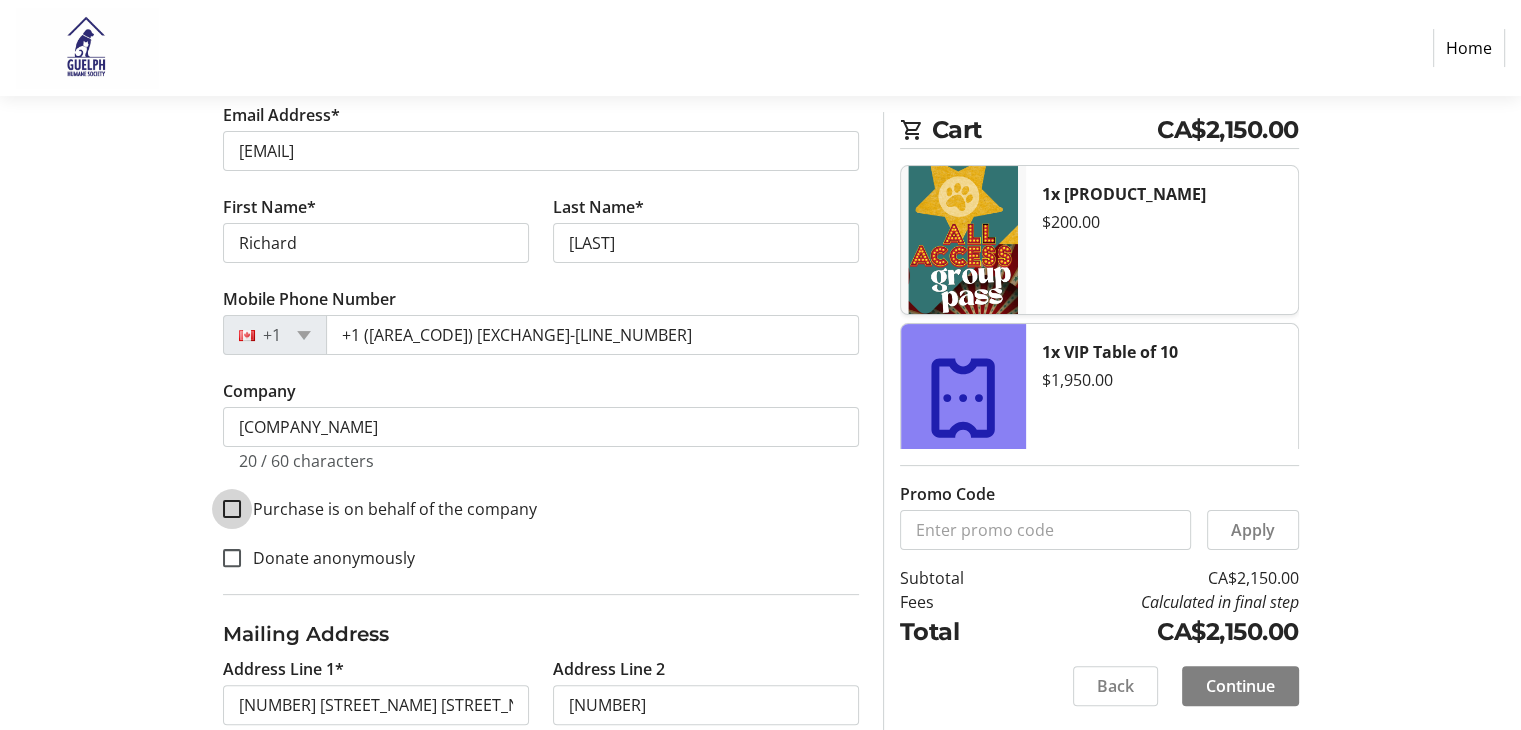 click on "Purchase is on behalf of the company" at bounding box center [232, 509] 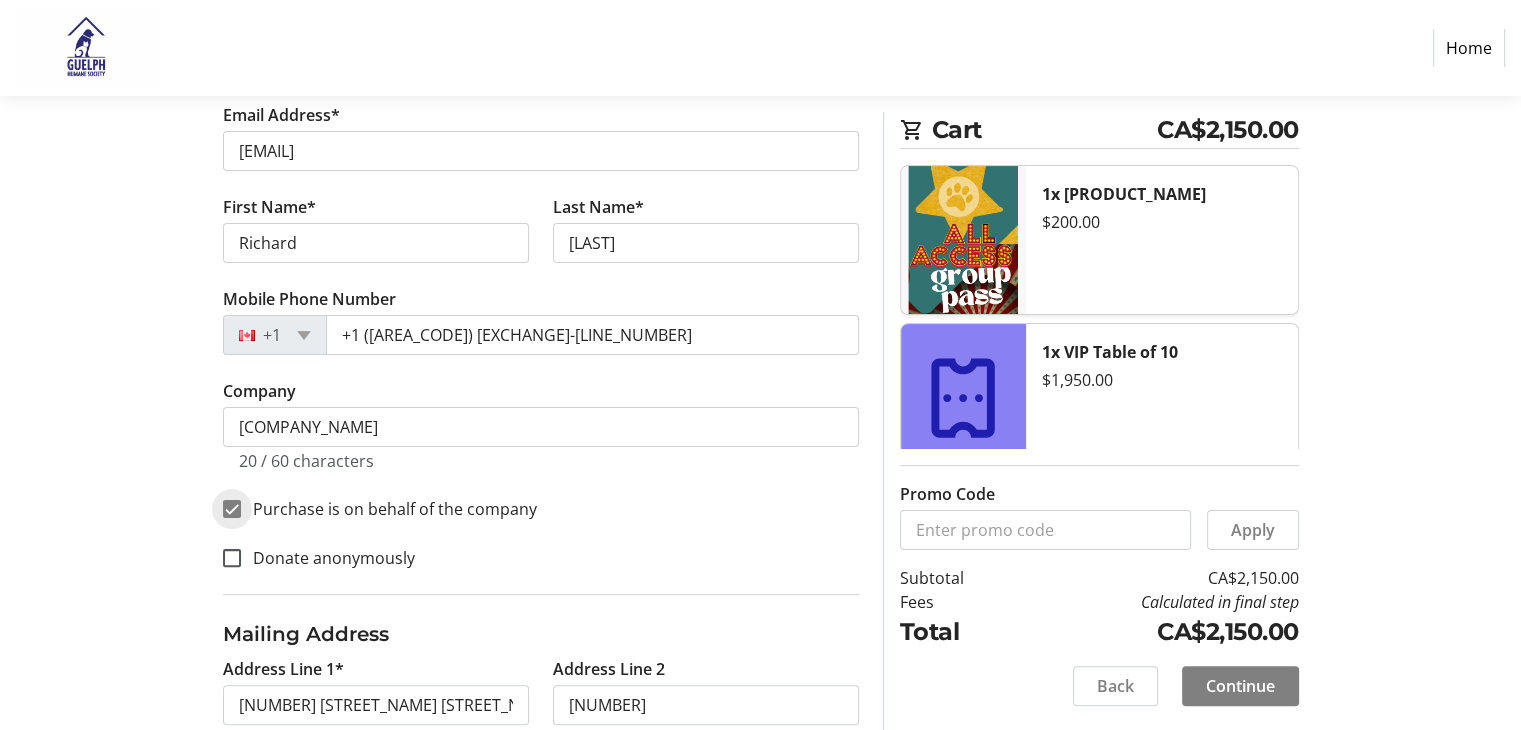 checkbox on "true" 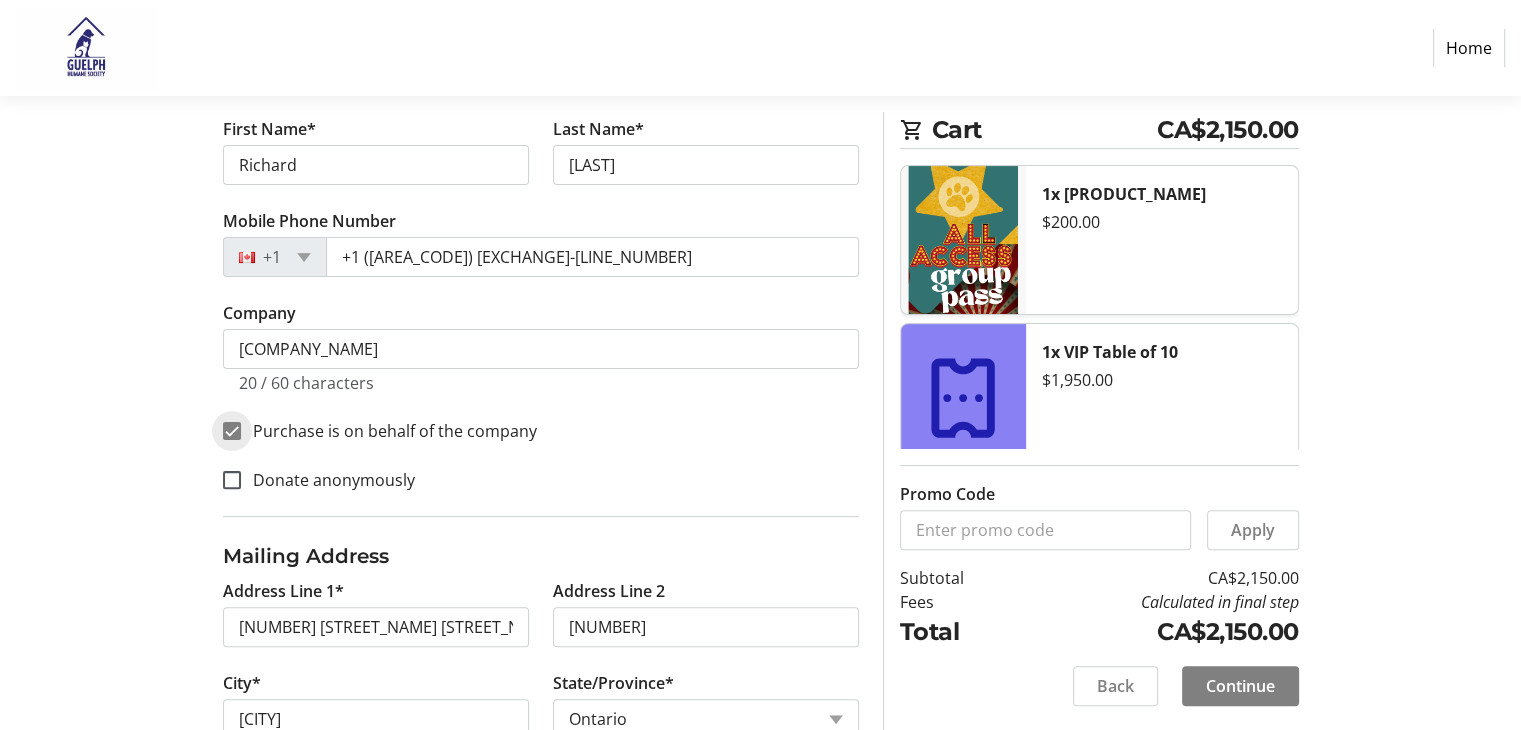 scroll, scrollTop: 500, scrollLeft: 0, axis: vertical 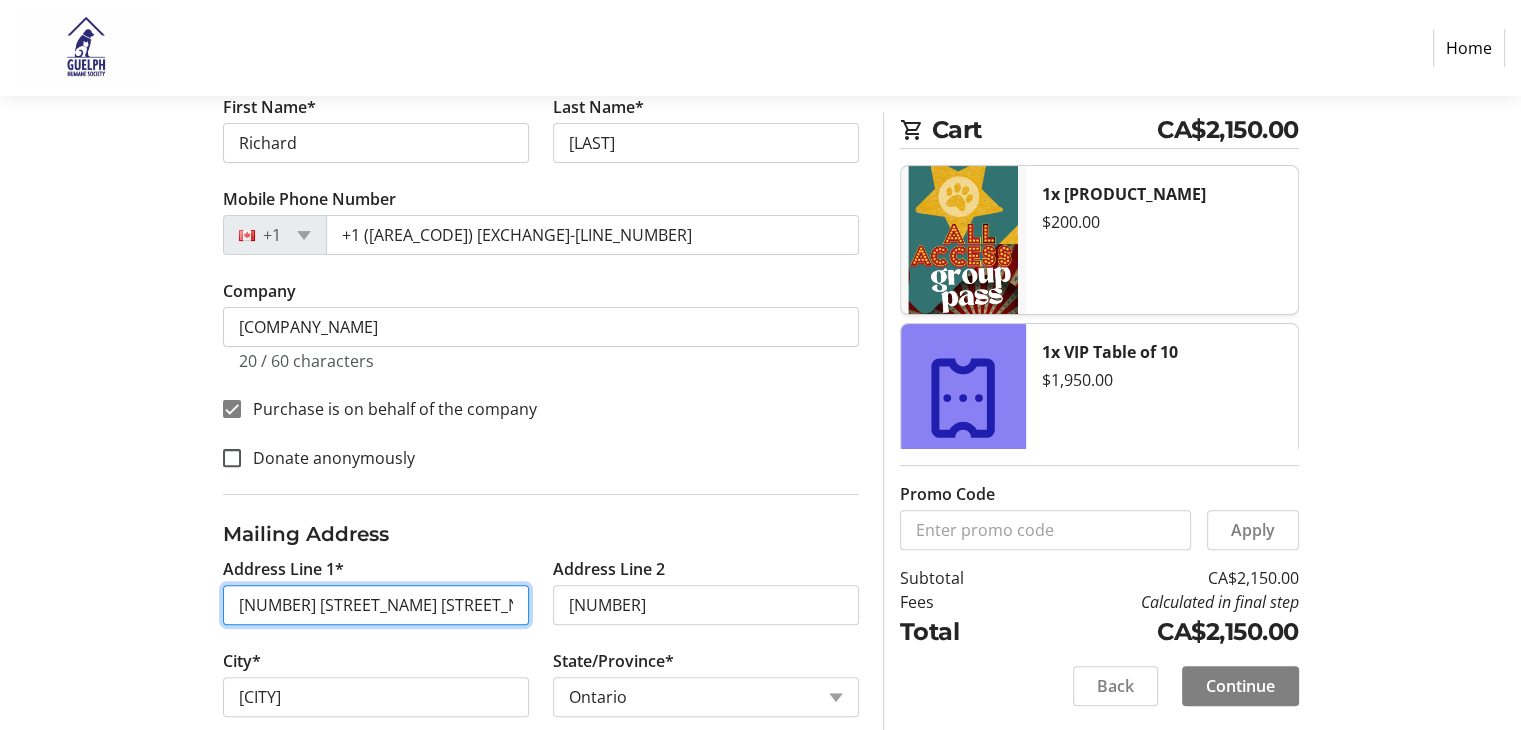 drag, startPoint x: 445, startPoint y: 597, endPoint x: 96, endPoint y: 599, distance: 349.00574 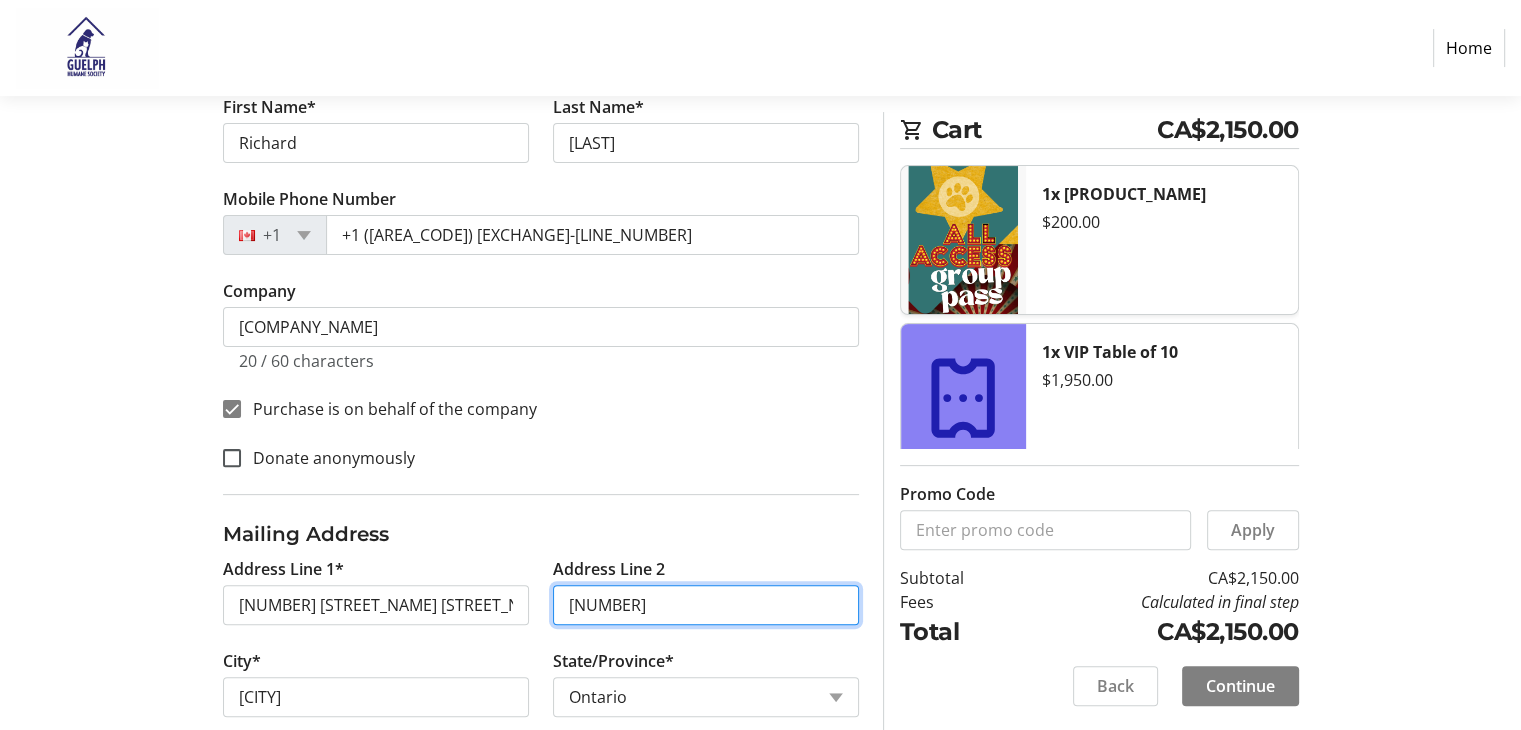 click on "[NUMBER]" at bounding box center [706, 605] 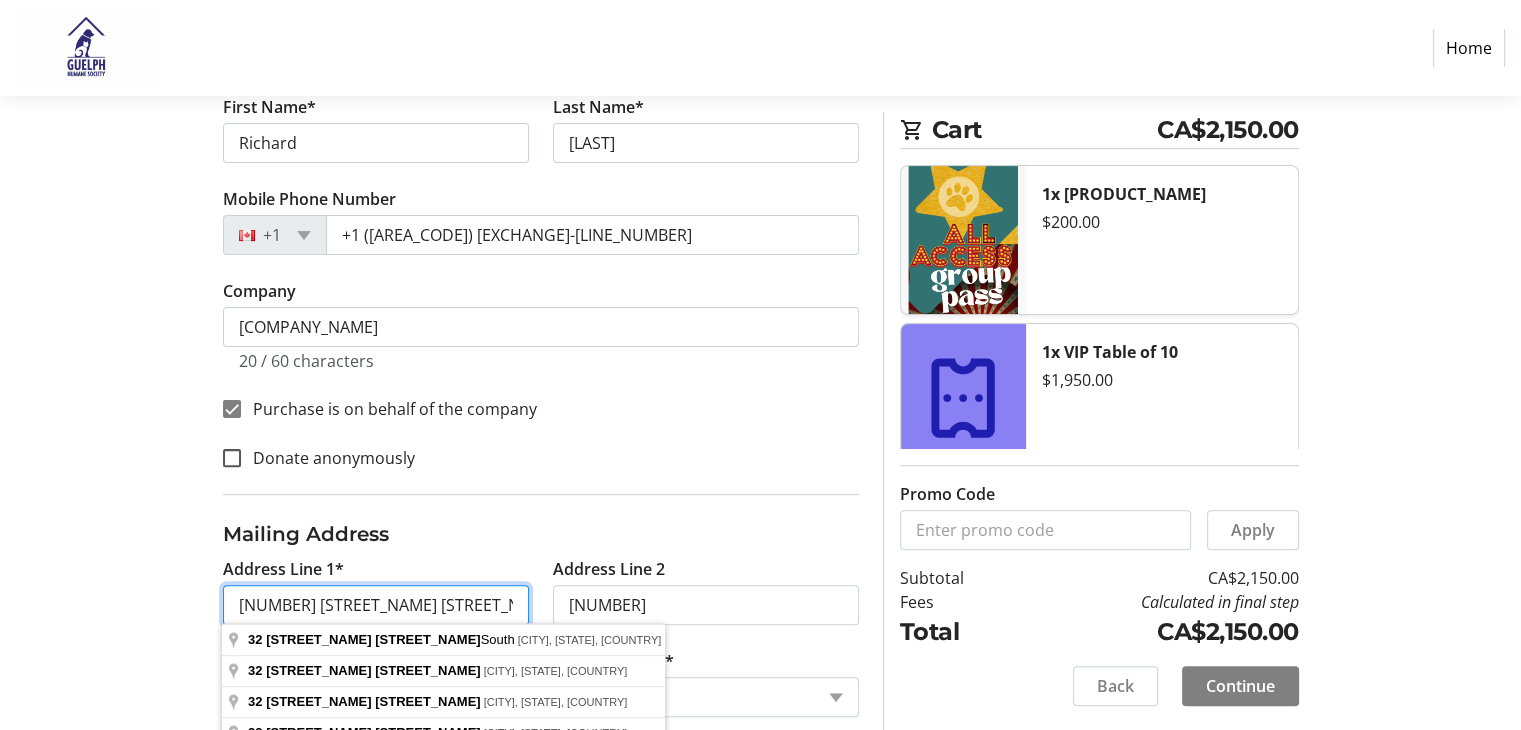 click on "[NUMBER] [STREET_NAME] [STREET_NAME]" at bounding box center (376, 605) 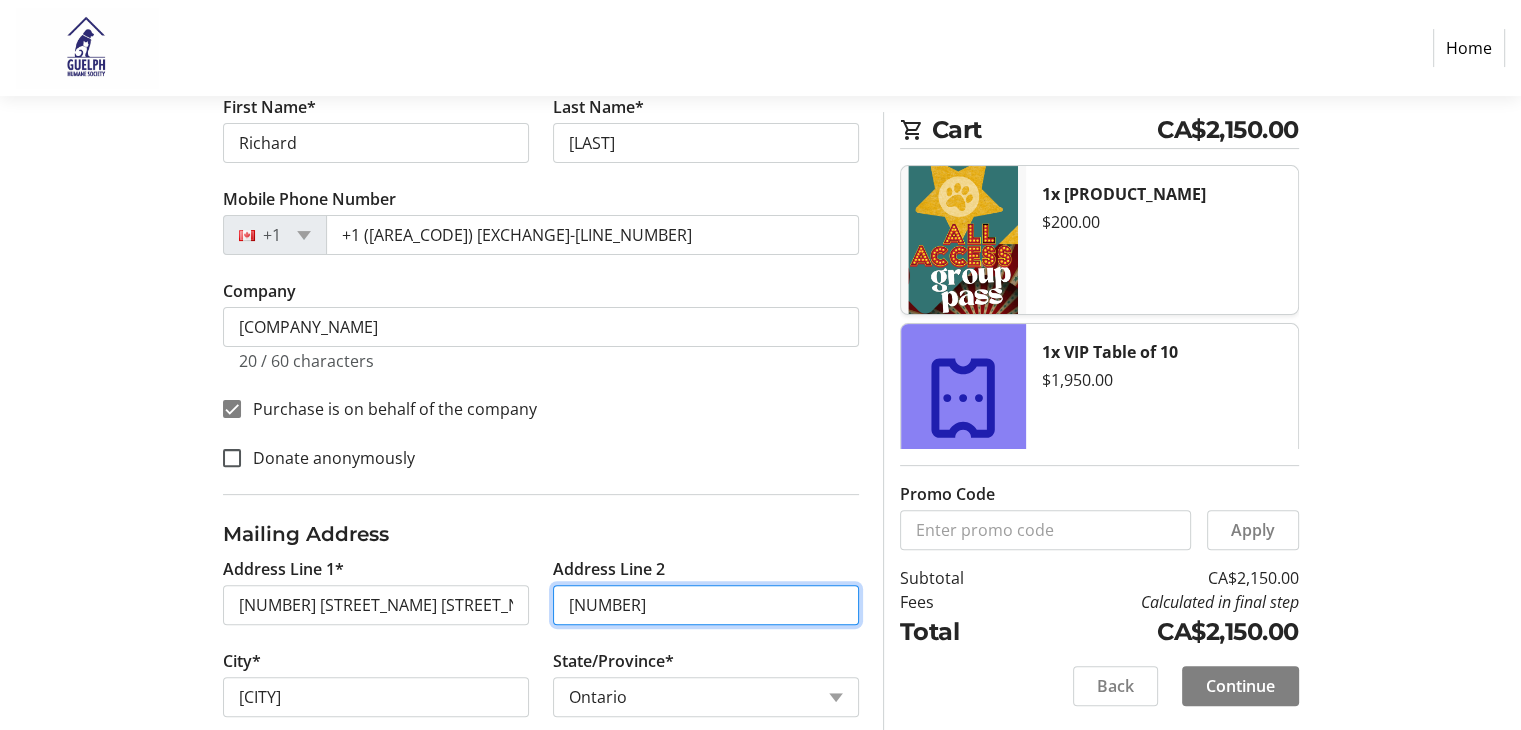 drag, startPoint x: 612, startPoint y: 599, endPoint x: 568, endPoint y: 561, distance: 58.137768 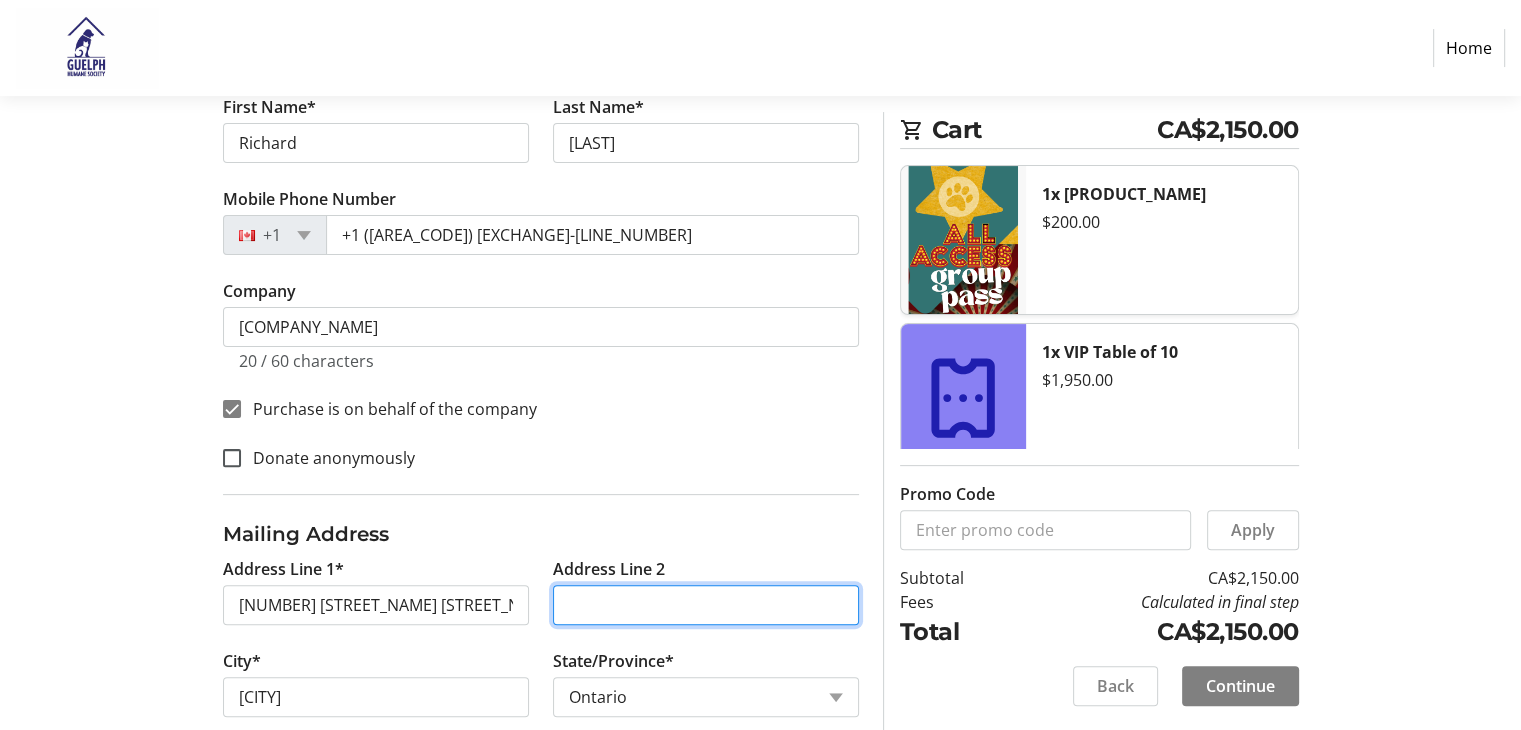type 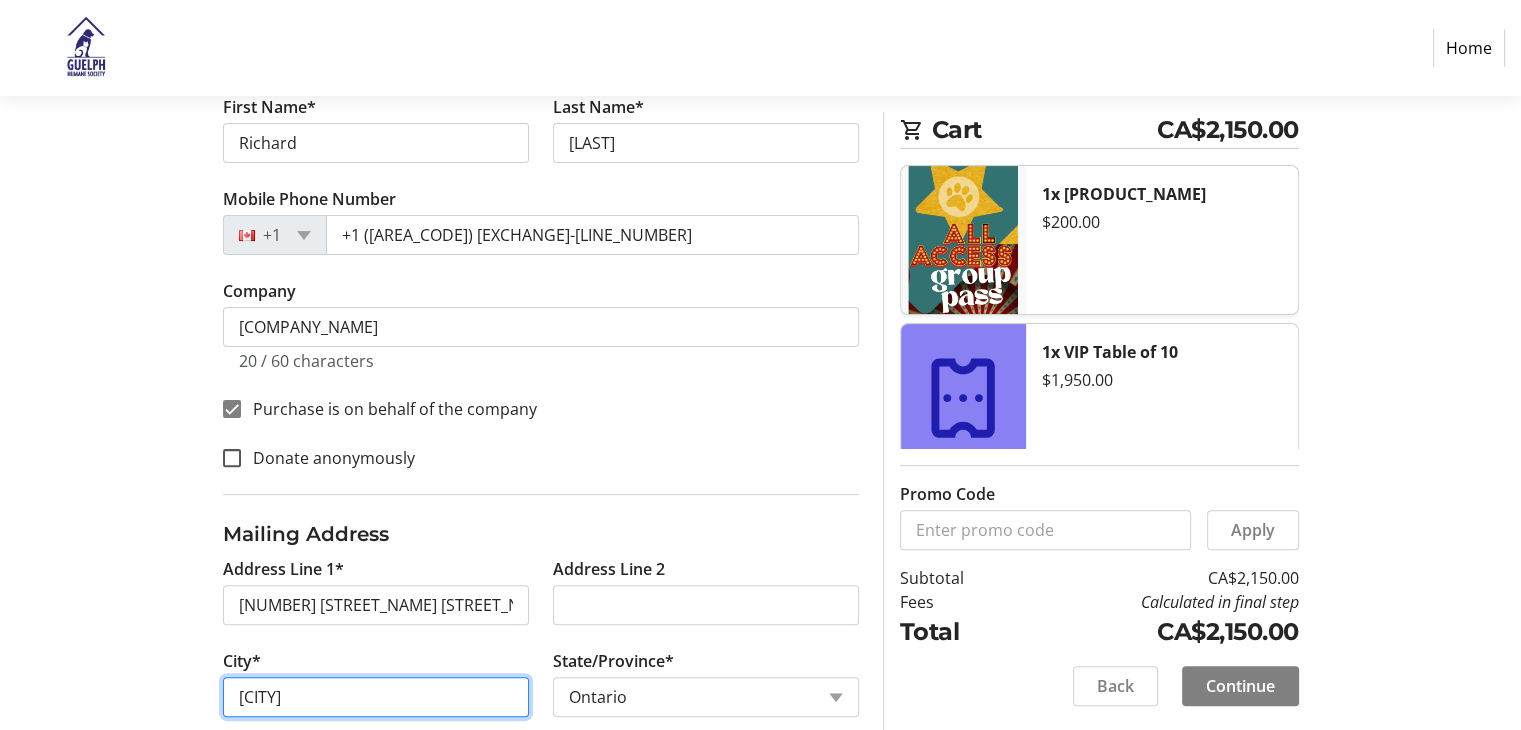 drag, startPoint x: 388, startPoint y: 691, endPoint x: 96, endPoint y: 685, distance: 292.06165 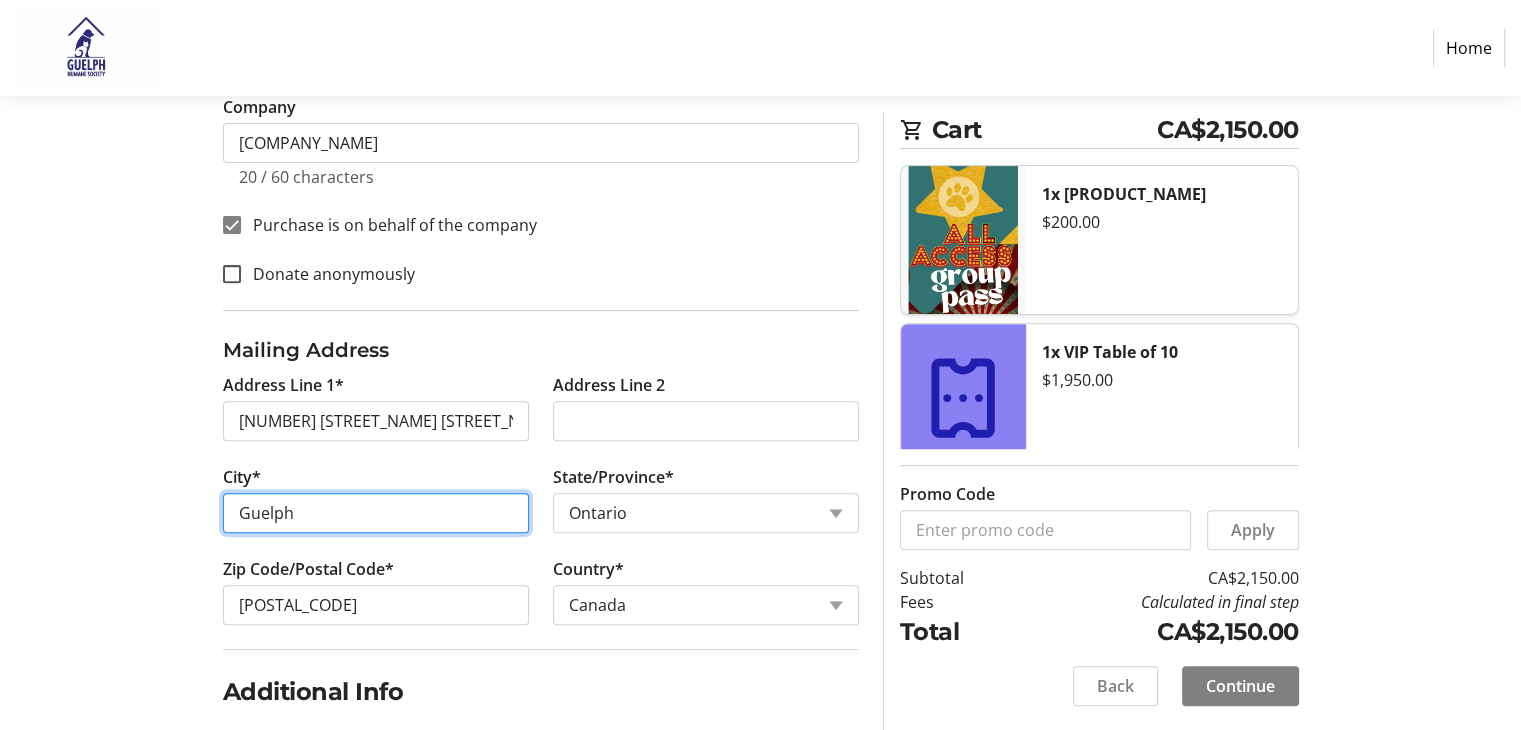 scroll, scrollTop: 792, scrollLeft: 0, axis: vertical 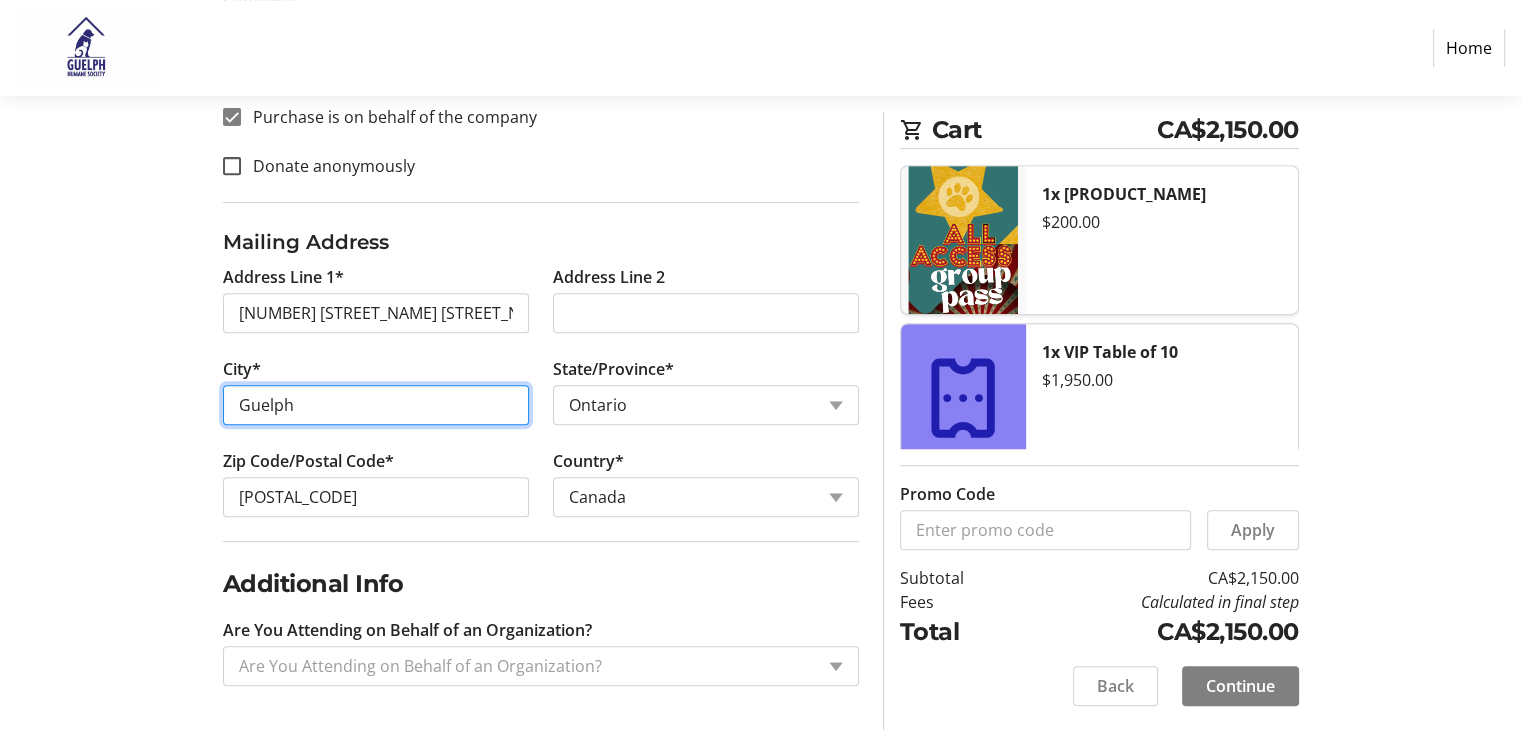 type on "Guelph" 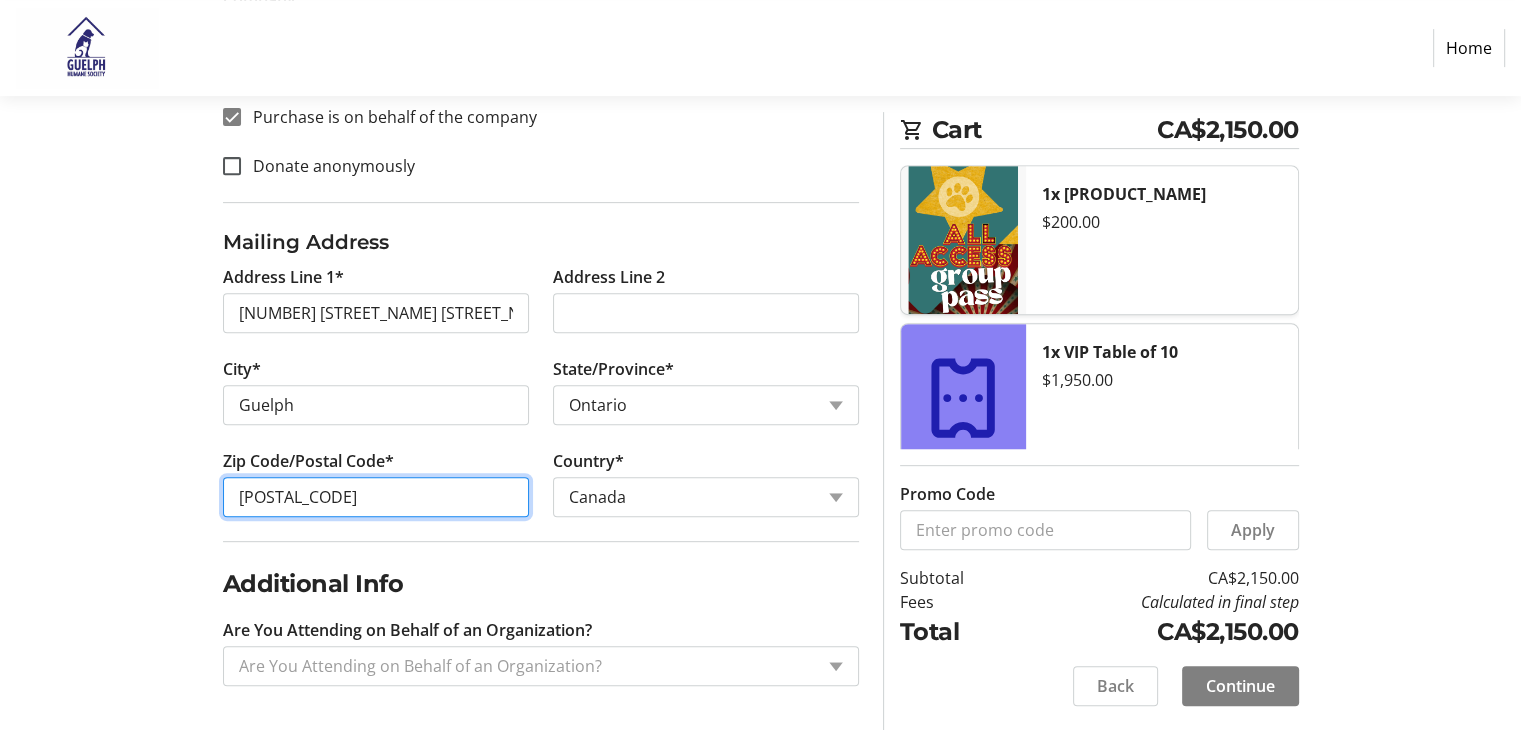 drag, startPoint x: 323, startPoint y: 506, endPoint x: 98, endPoint y: 497, distance: 225.17993 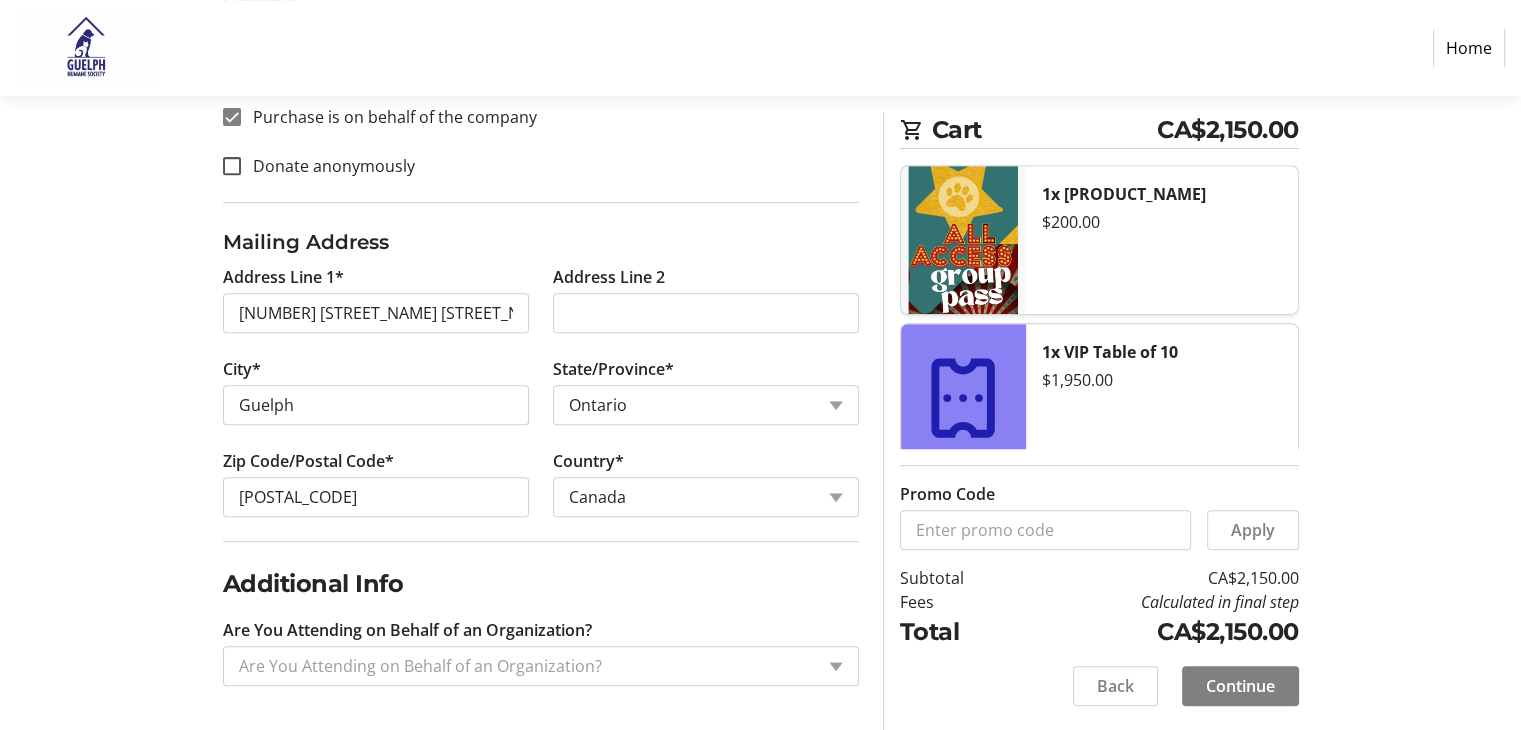 drag, startPoint x: 39, startPoint y: 574, endPoint x: 68, endPoint y: 529, distance: 53.535034 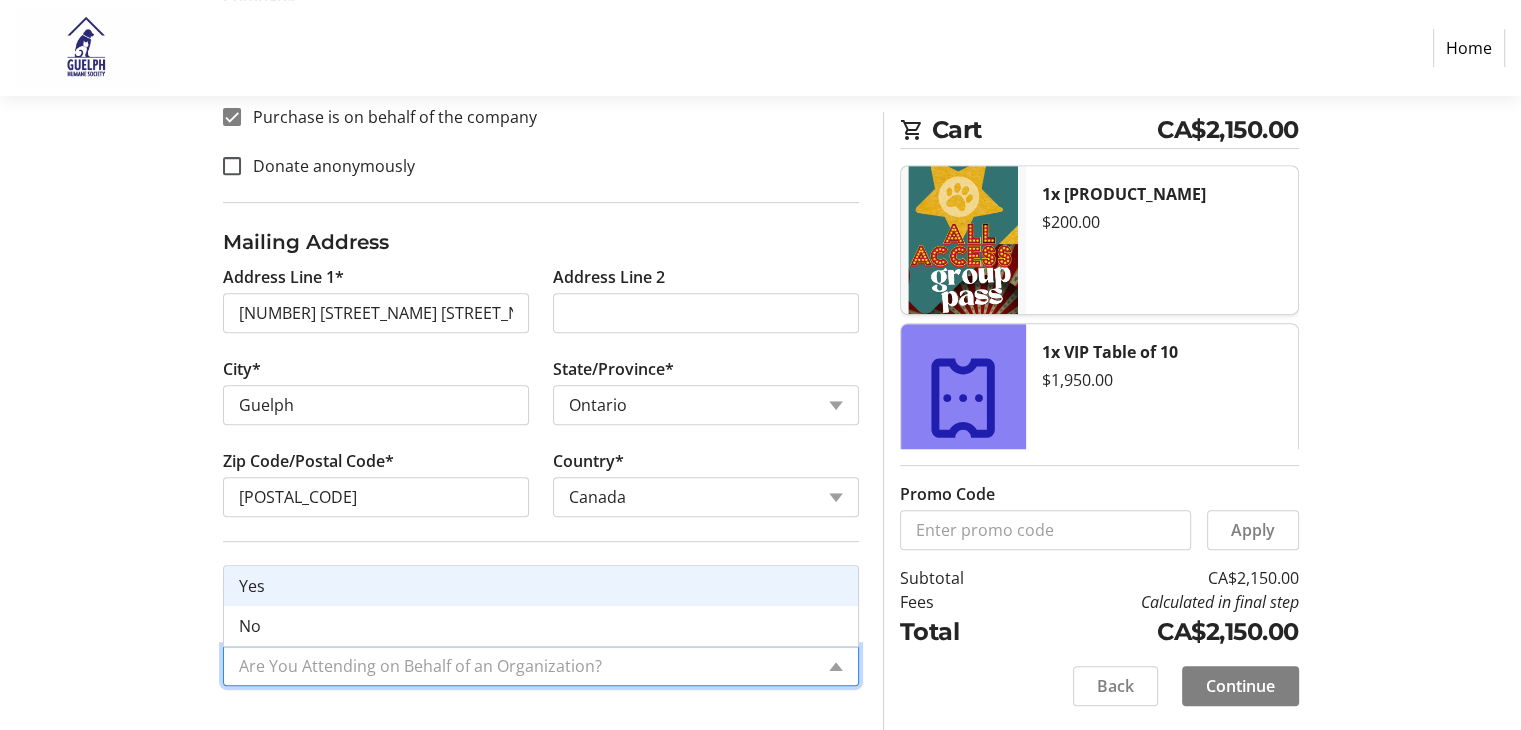 click on "Are You Attending on Behalf of an Organization?" at bounding box center [526, 666] 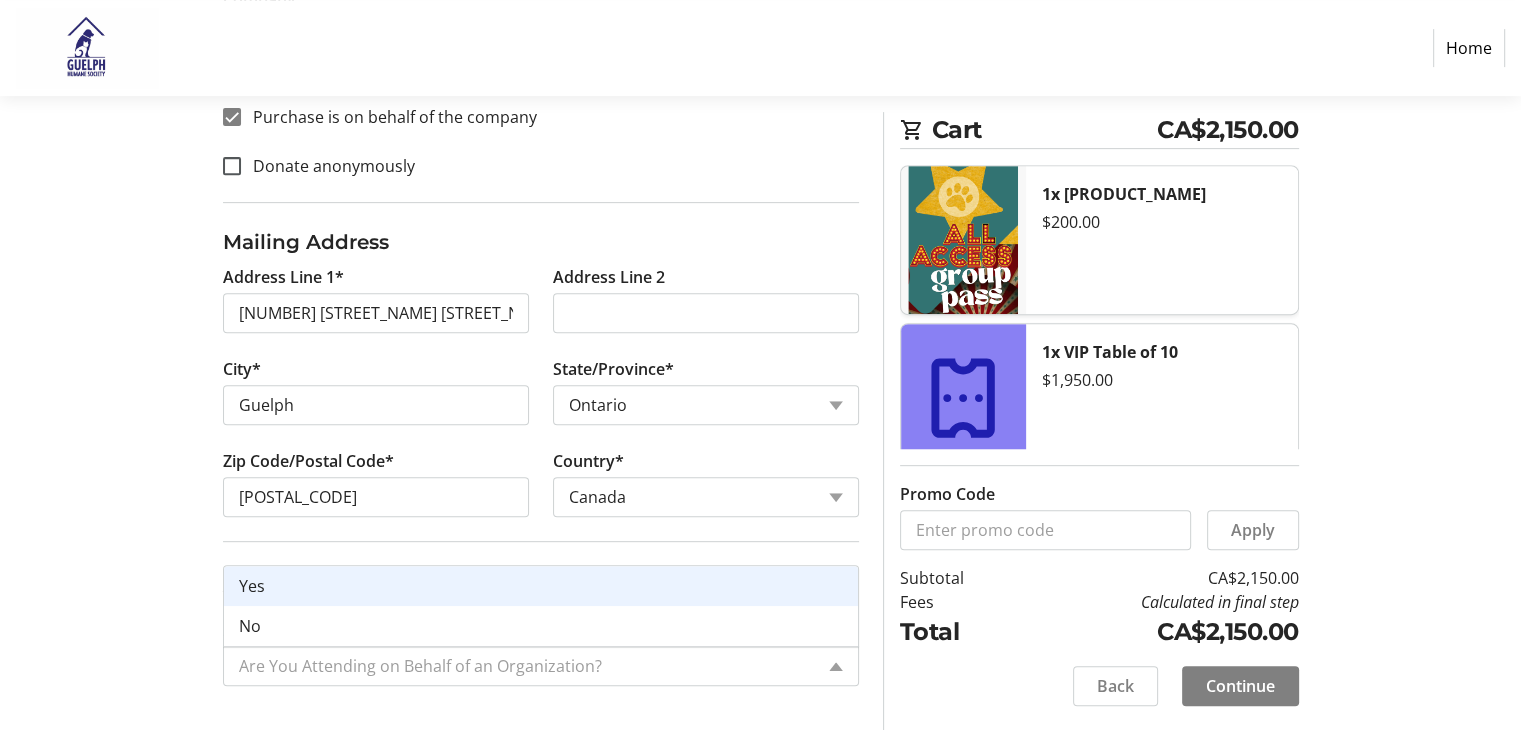 click on "rdopheide@example.com [FIRST] [LAST] +1 ([AREA_CODE]) [EXCHANGE]-[LINE_NUMBER] [COMPANY_NAME] [NUMBER] [CITY] [STATE] [POSTAL_CODE] [COUNTRY]" 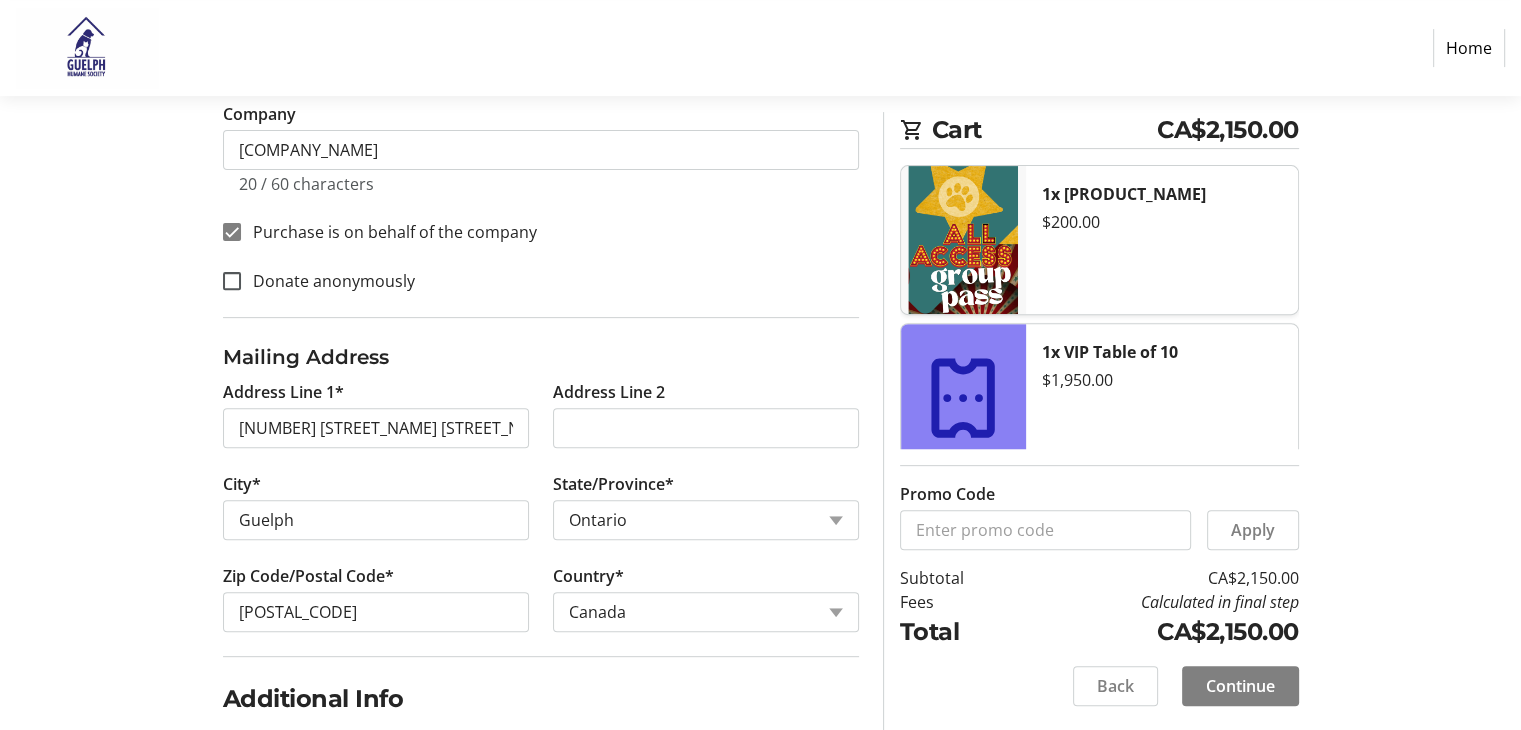 scroll, scrollTop: 592, scrollLeft: 0, axis: vertical 